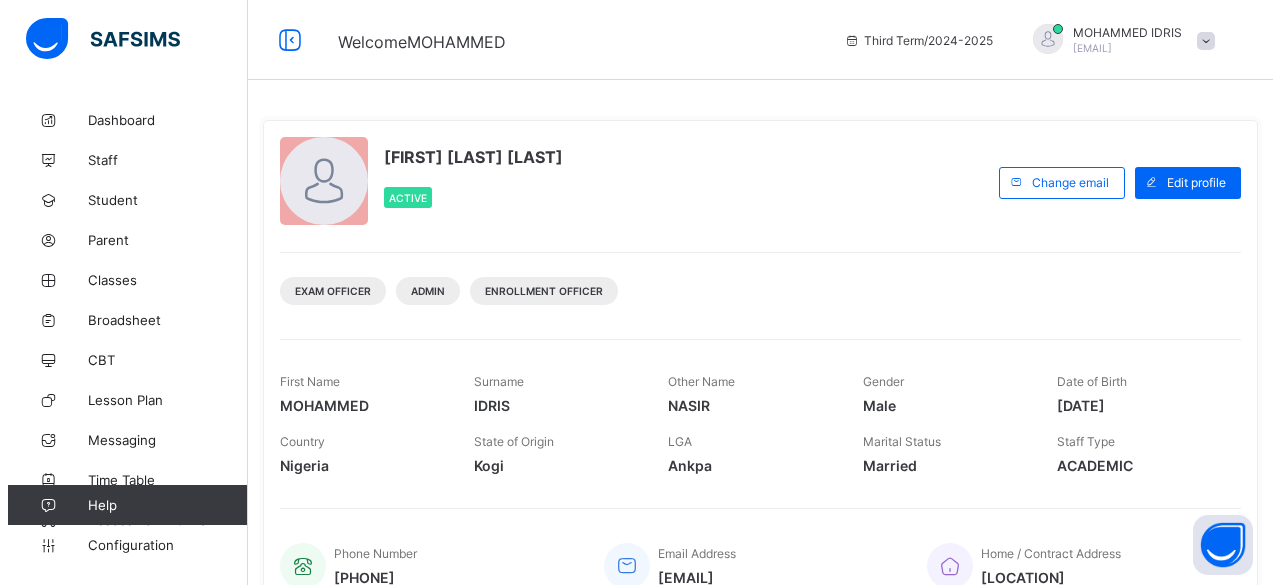 scroll, scrollTop: 0, scrollLeft: 0, axis: both 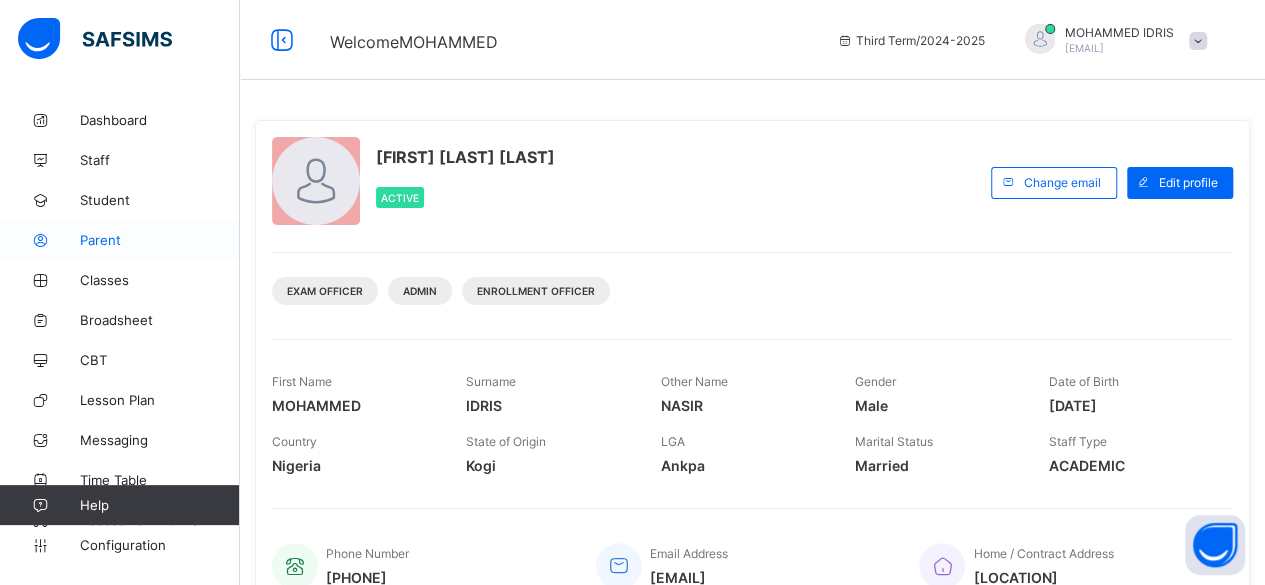 click on "Parent" at bounding box center [160, 240] 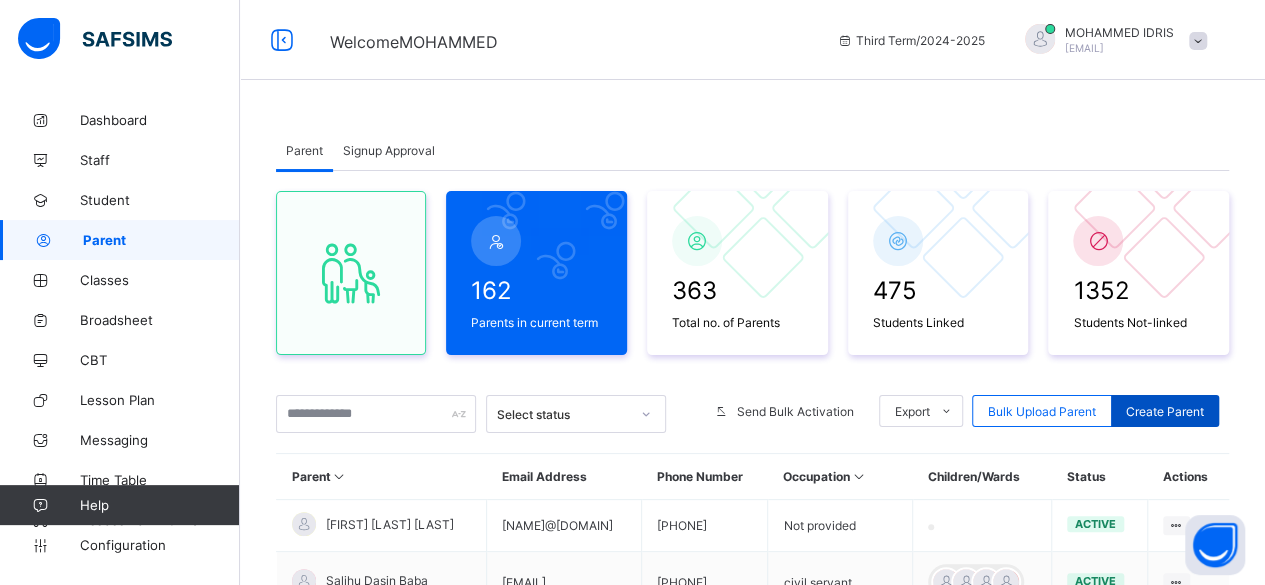 click on "Create Parent" at bounding box center (1165, 411) 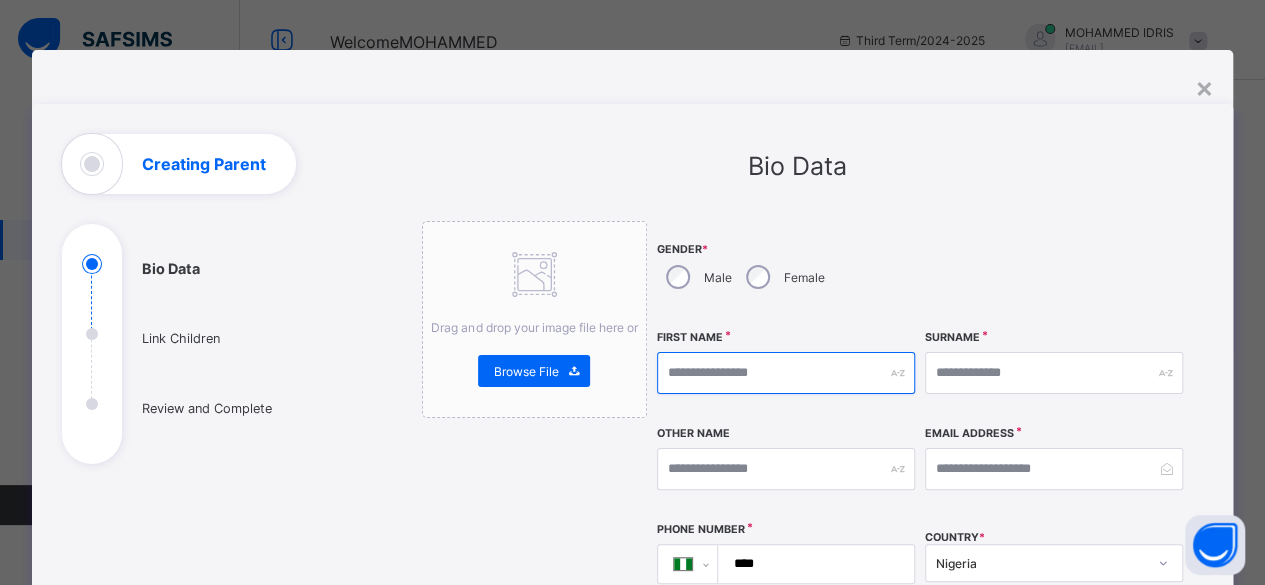 click at bounding box center [786, 373] 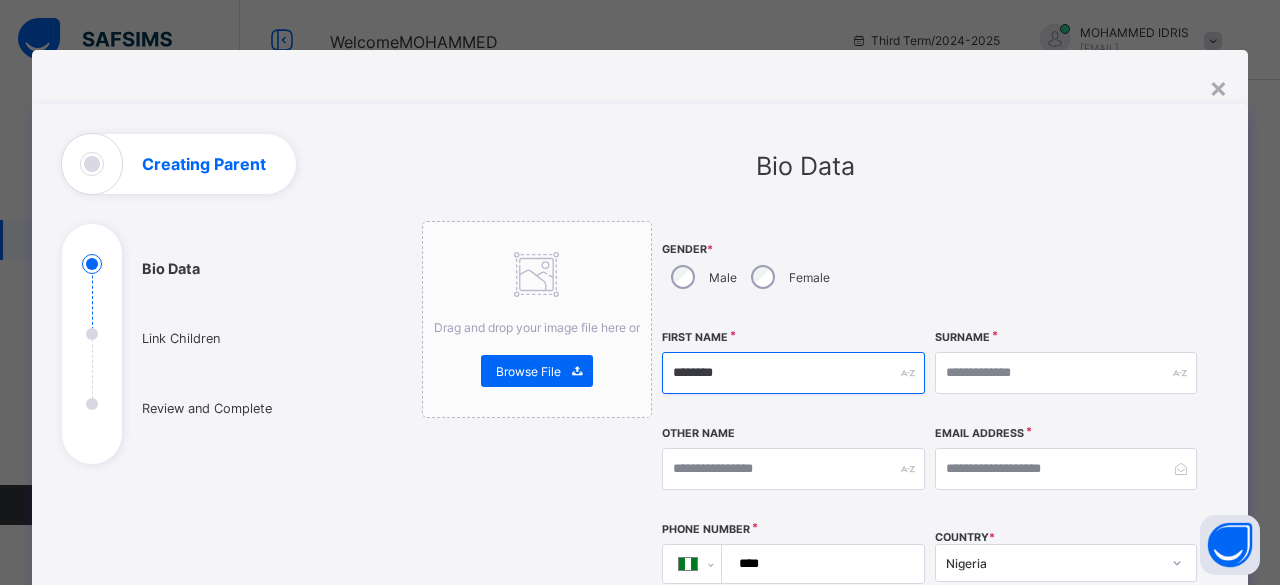 type on "********" 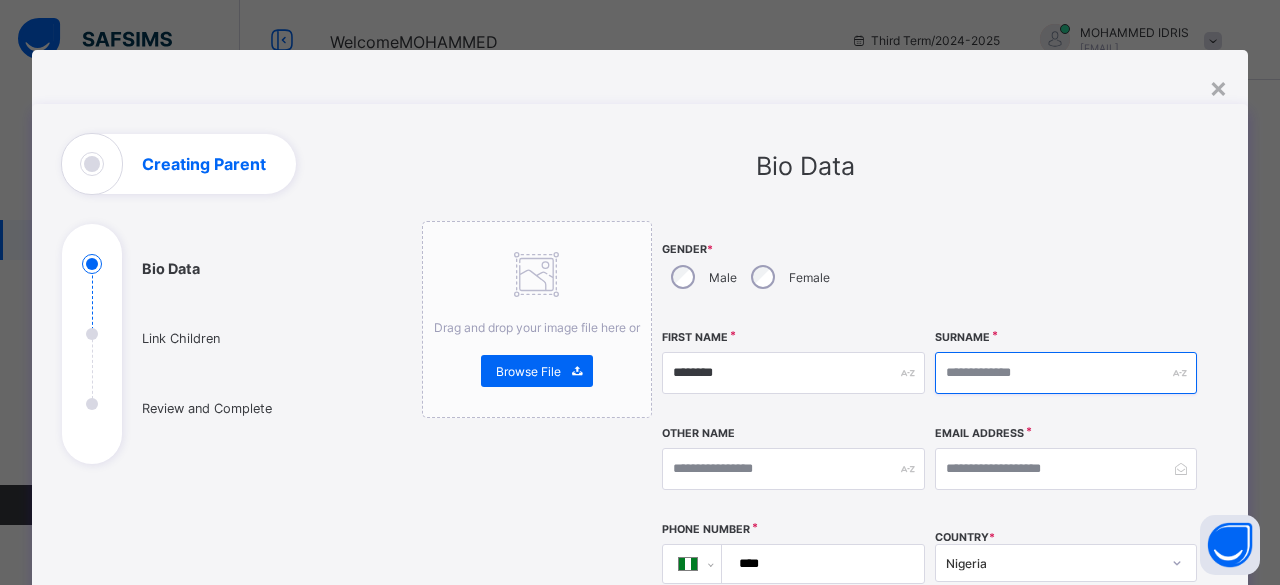 click at bounding box center (1066, 373) 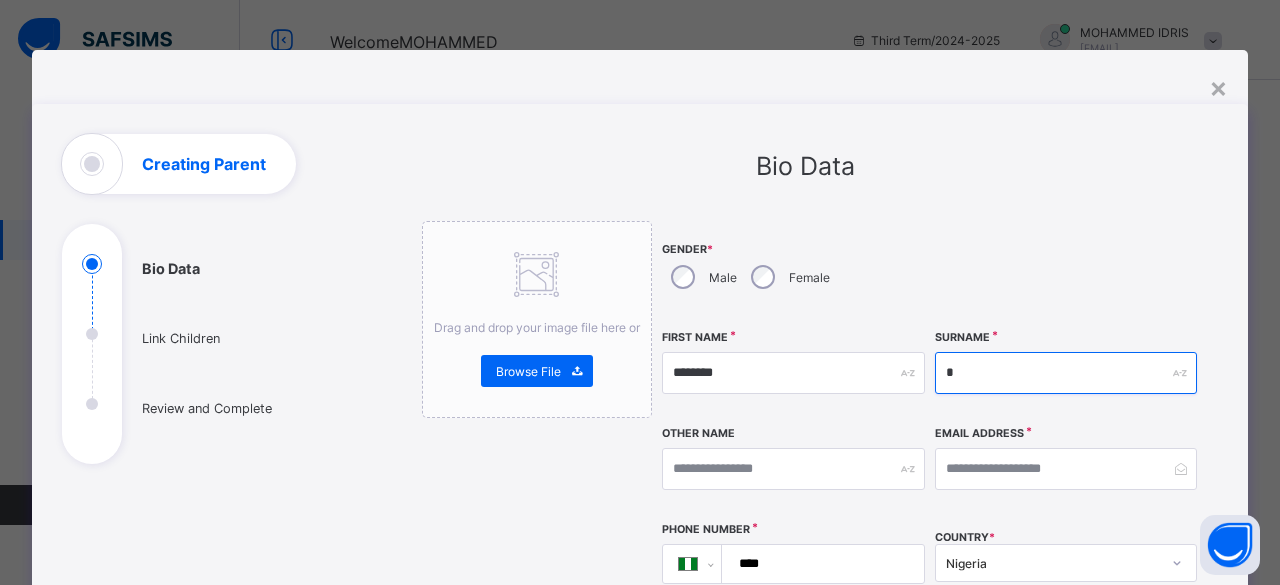 type on "*" 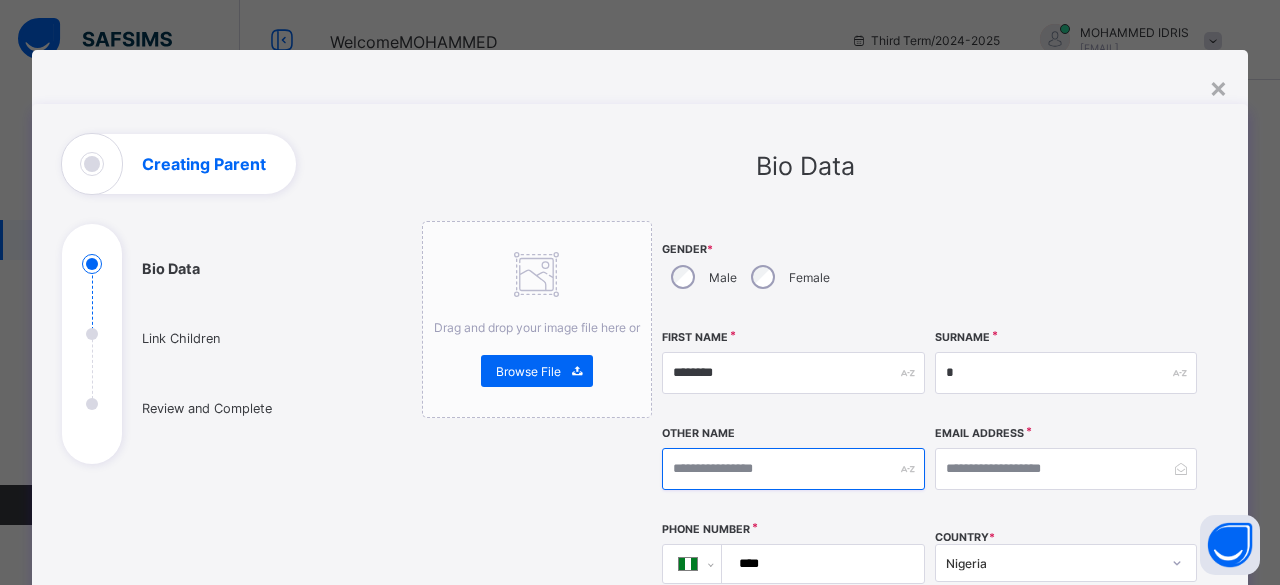 click at bounding box center [793, 469] 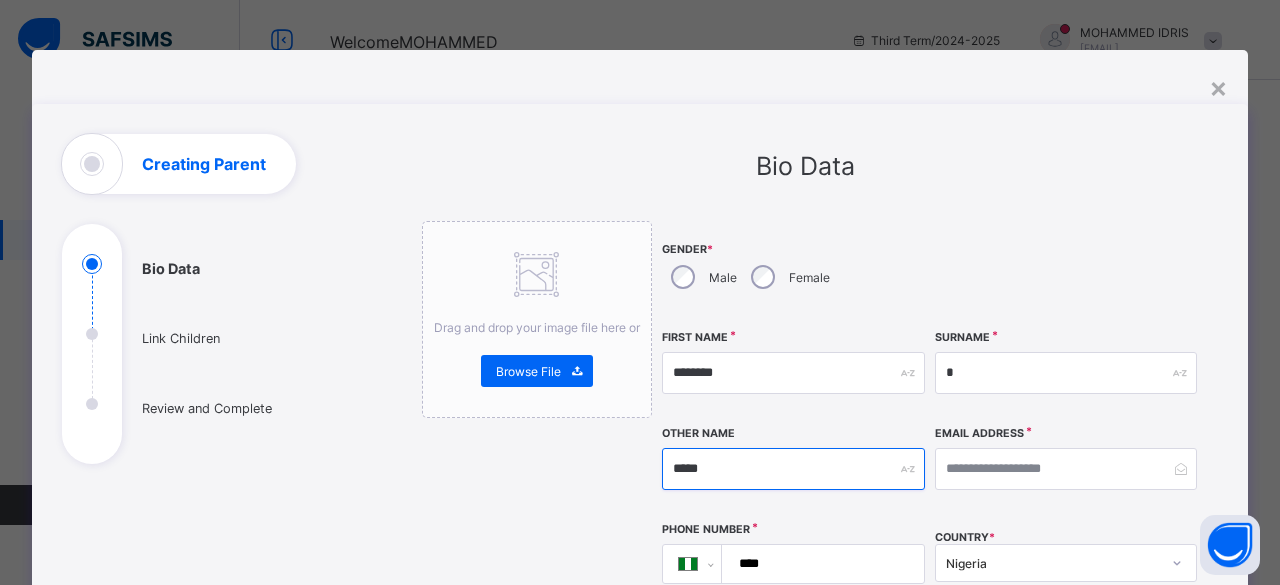 type on "*****" 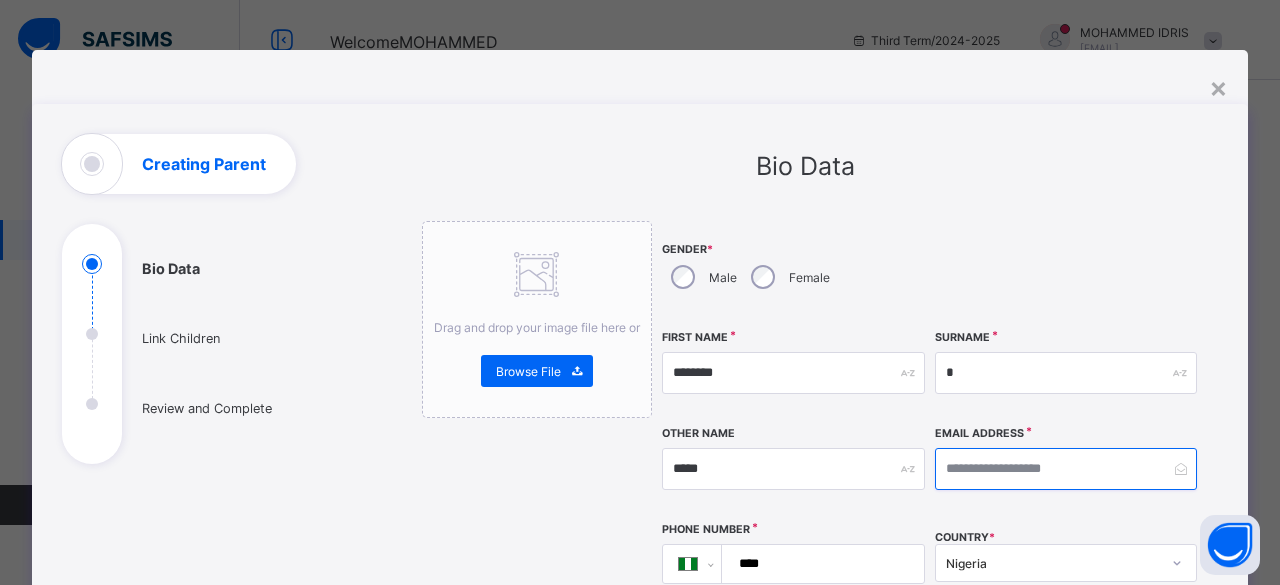 click at bounding box center [1066, 469] 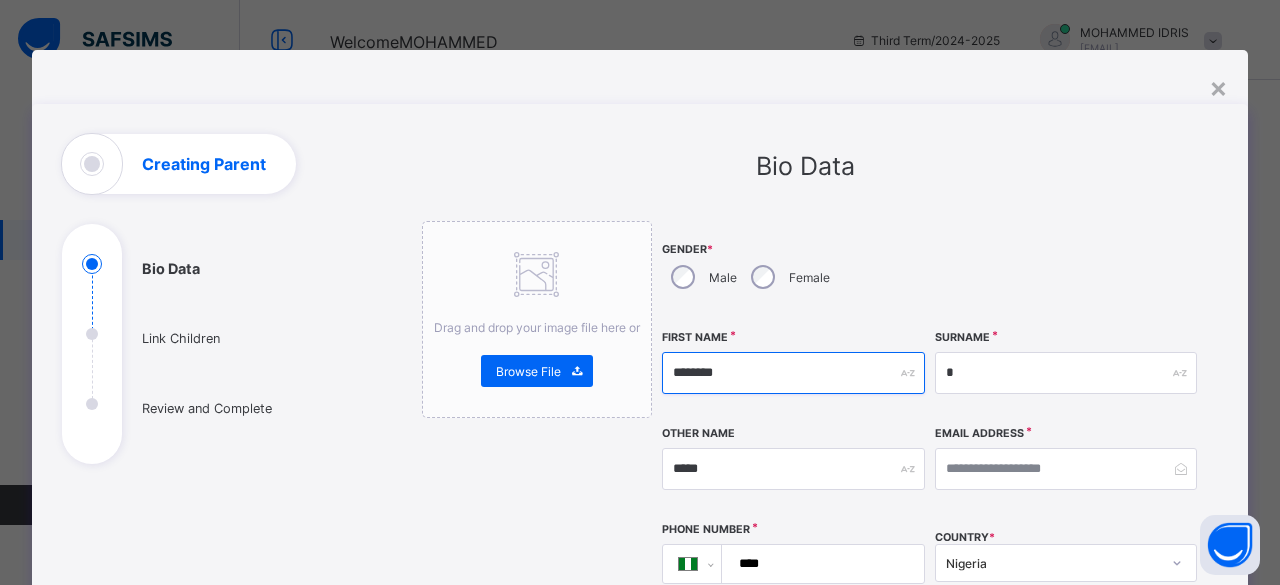 click on "********" at bounding box center (793, 373) 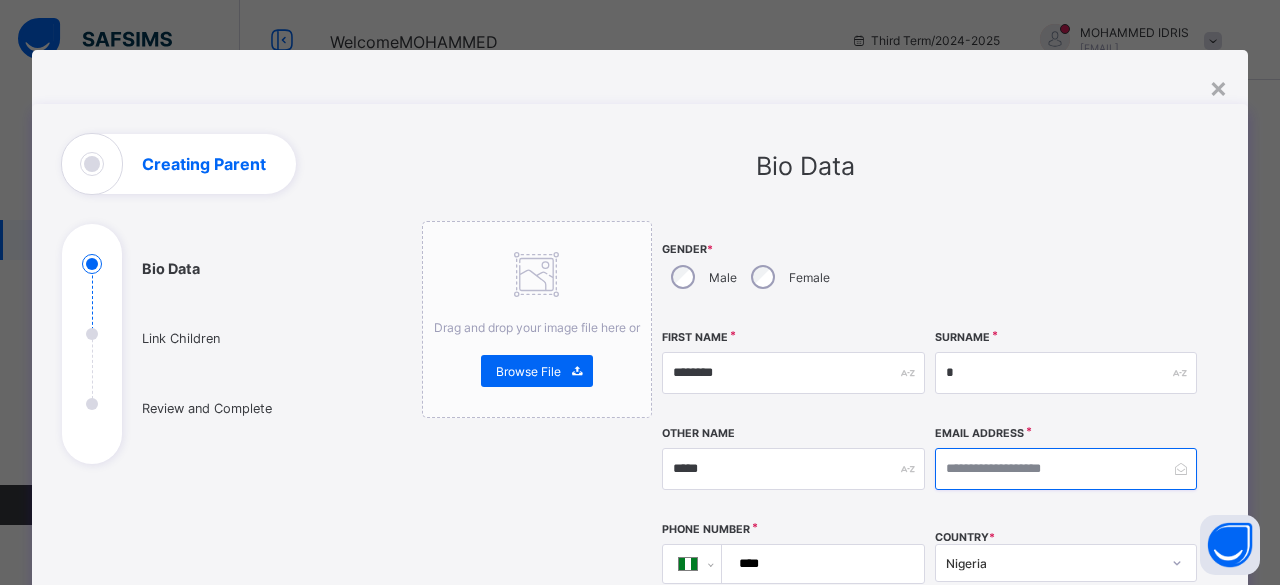 click at bounding box center (1066, 469) 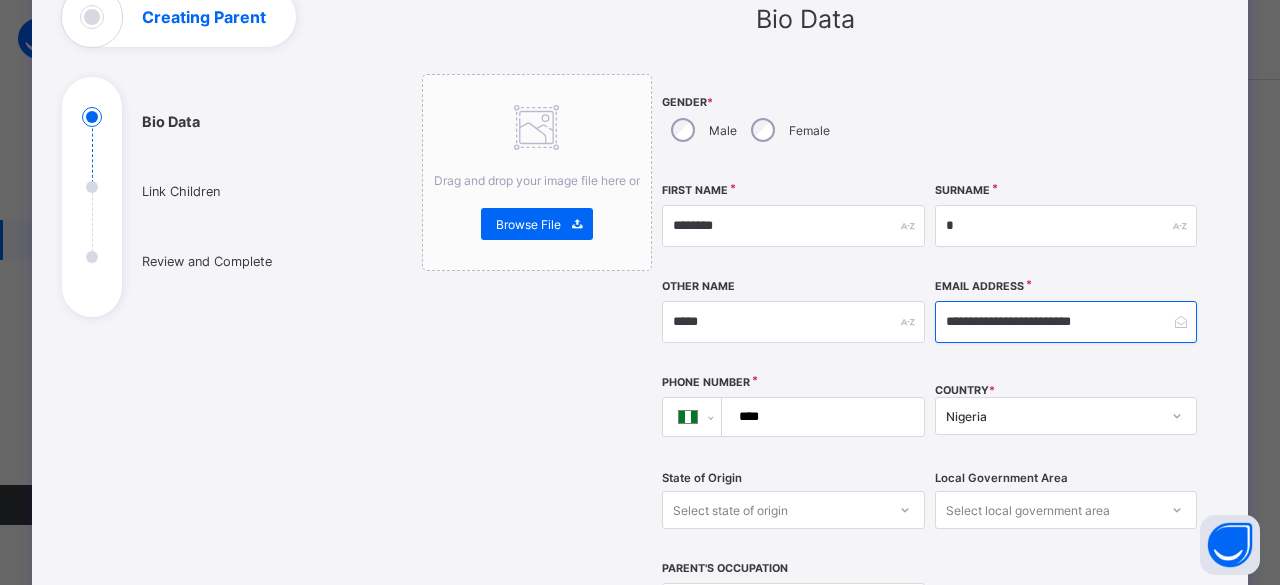 scroll, scrollTop: 184, scrollLeft: 0, axis: vertical 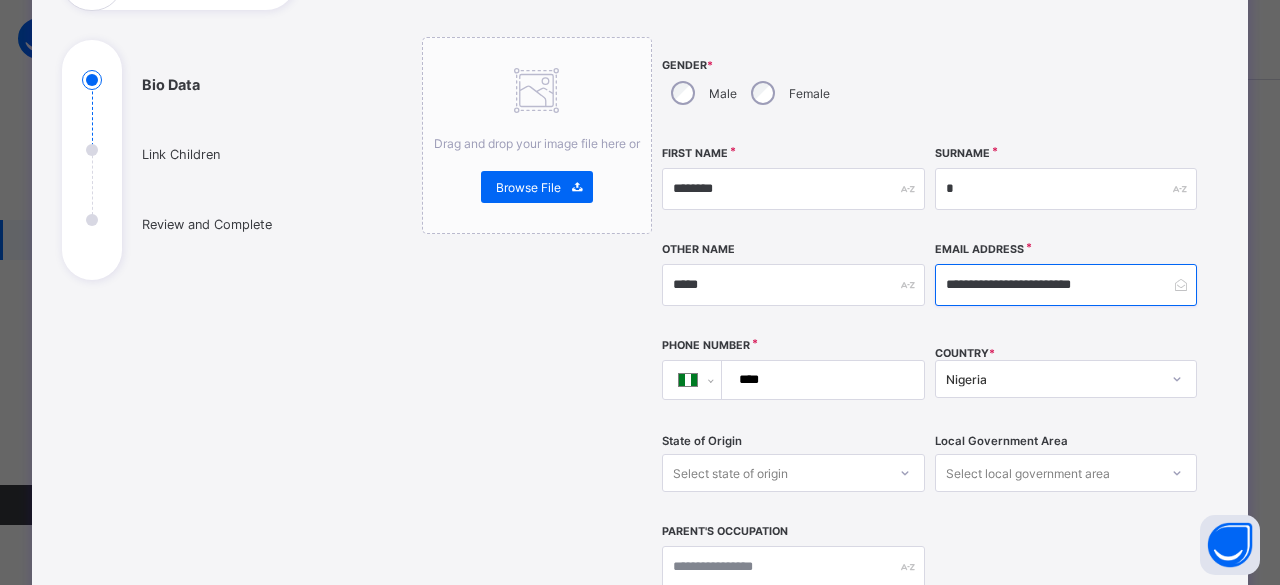 type on "**********" 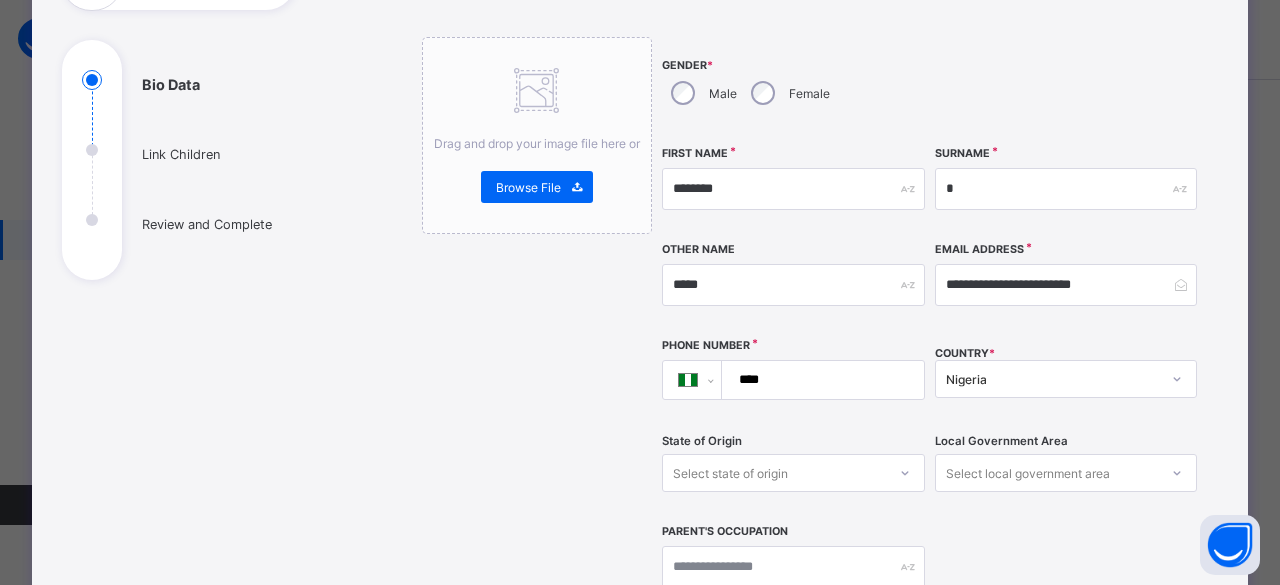 click on "****" at bounding box center (819, 380) 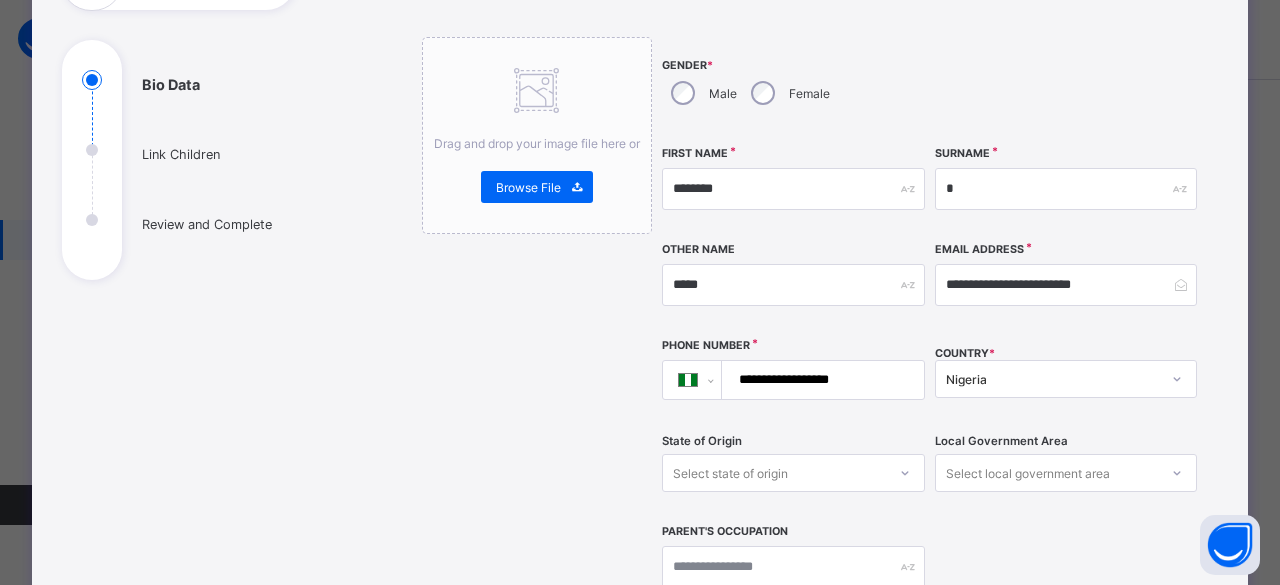 type on "**********" 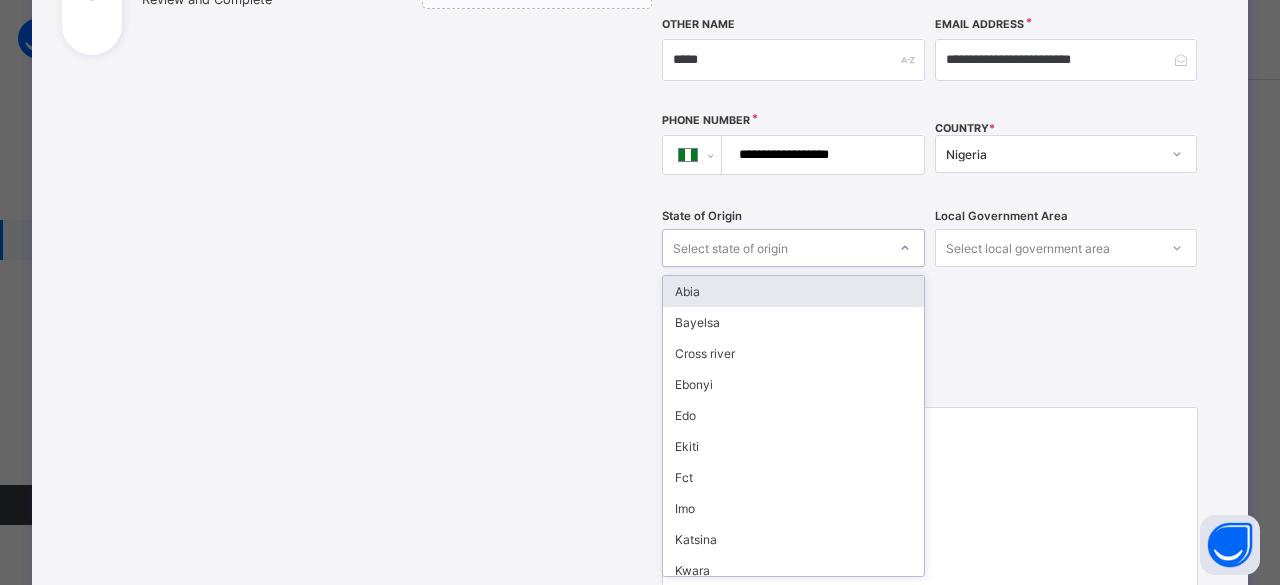click on "State of Origin option [STATE] focused, 1 of 37. 37 results available. Use Up and Down to choose options, press Enter to select the currently focused option, press Escape to exit the menu, press Tab to select the option and exit the menu. Select state of origin [STATE] [STATE] [STATE] [STATE] [STATE] [STATE] [STATE] [STATE] [STATE] [STATE] [STATE] [STATE] [STATE] [STATE] [STATE] [STATE] [STATE] [STATE] [STATE] [STATE] [STATE] [STATE] [STATE] [STATE] [STATE] [STATE] [STATE] [STATE] [STATE] [STATE] [STATE] [STATE] [STATE]" at bounding box center [793, 248] 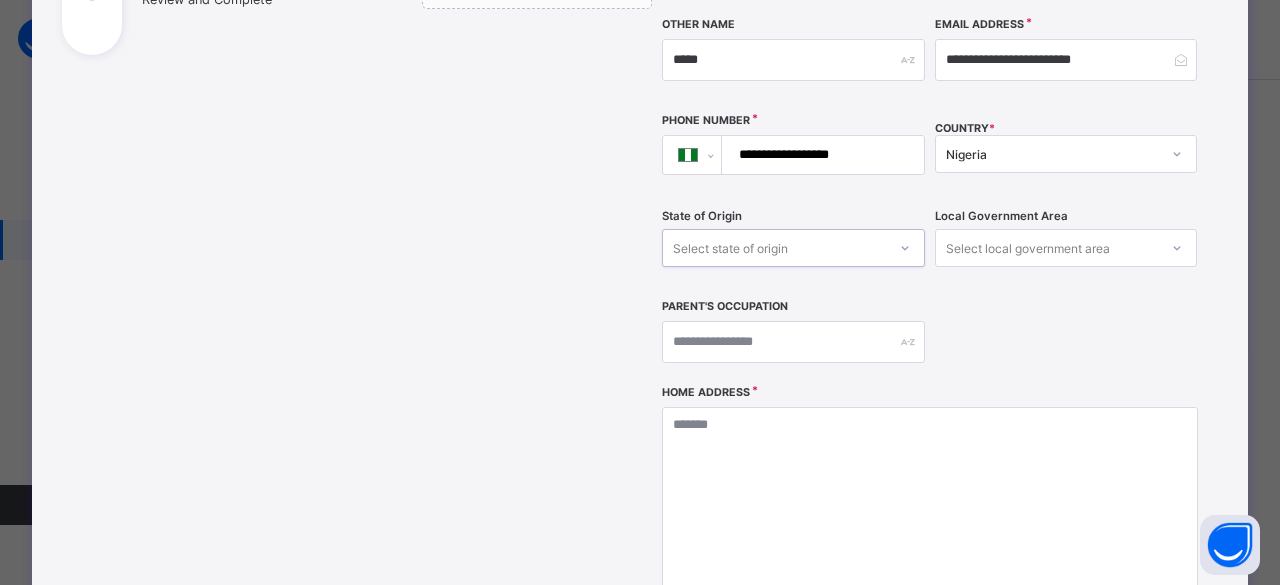 type on "*" 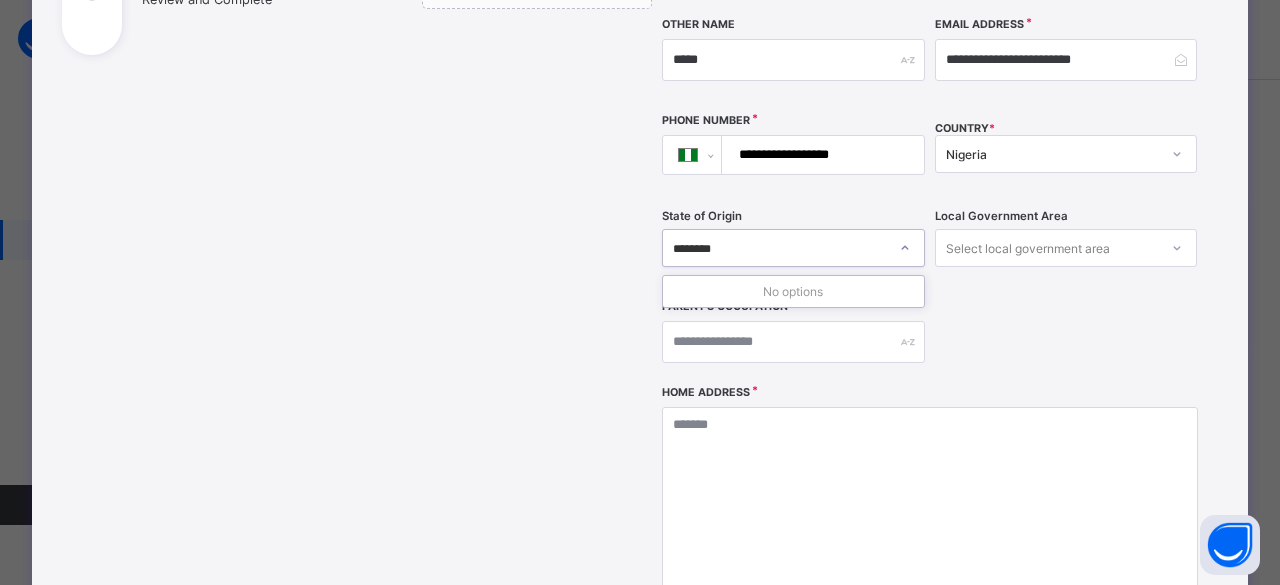 type on "********" 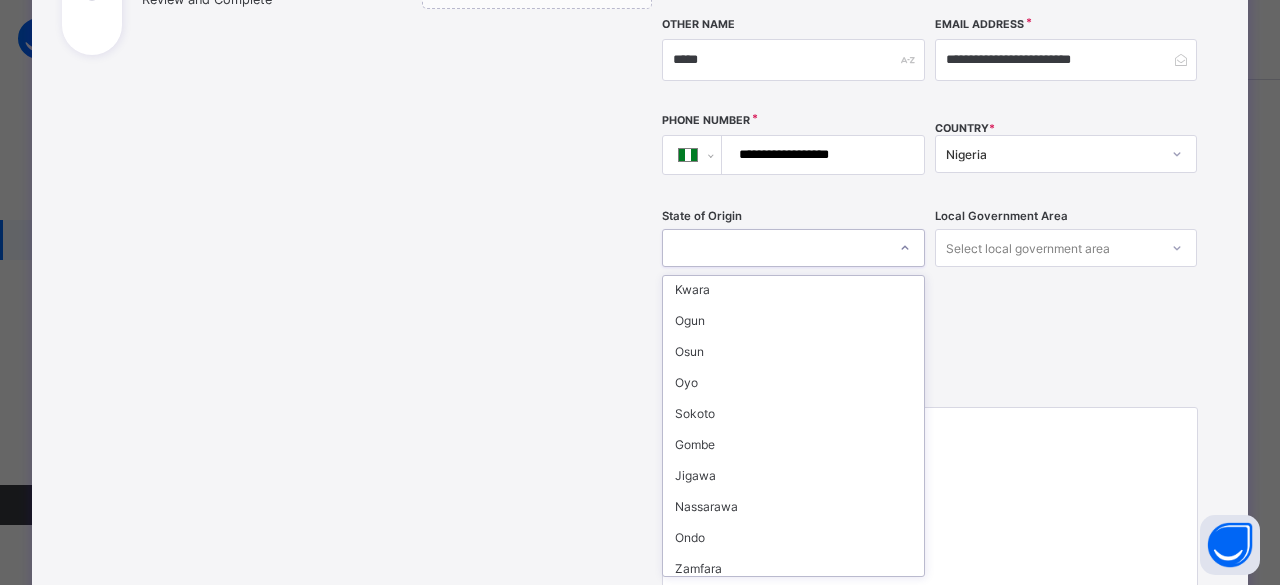 scroll, scrollTop: 282, scrollLeft: 0, axis: vertical 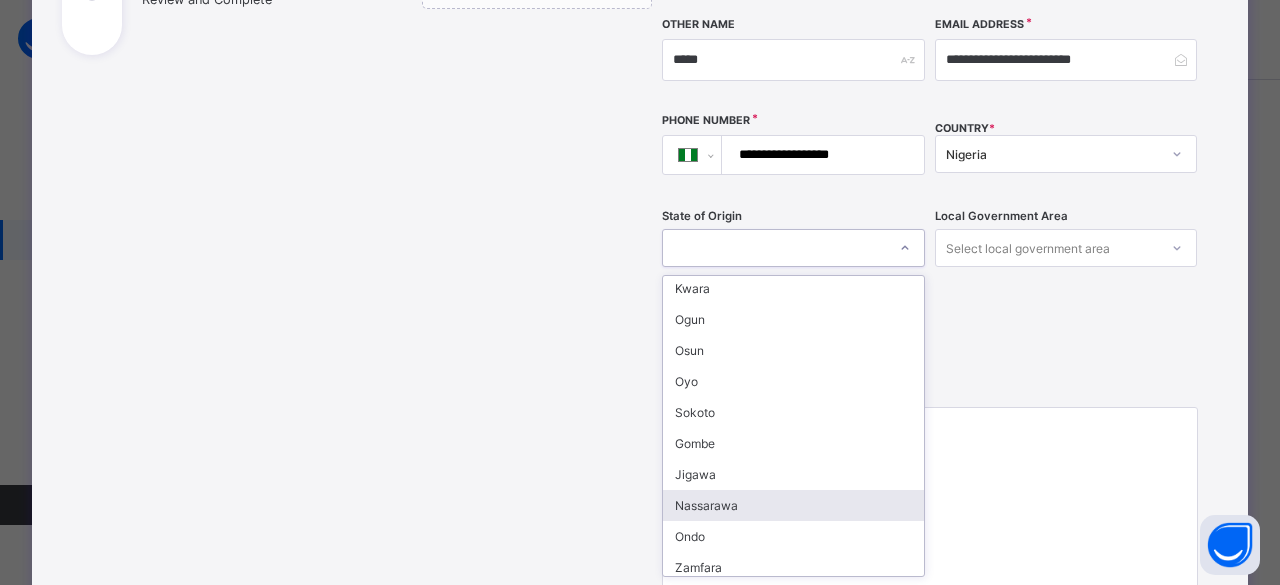 click on "Nassarawa" at bounding box center [793, 505] 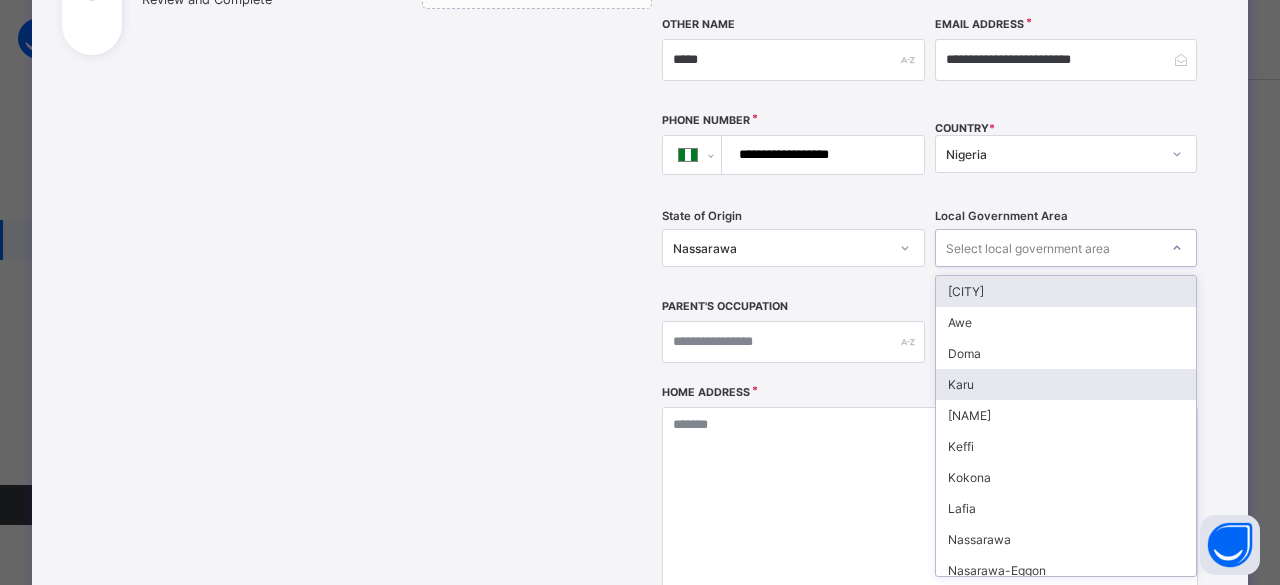 click on "Karu" at bounding box center [1066, 384] 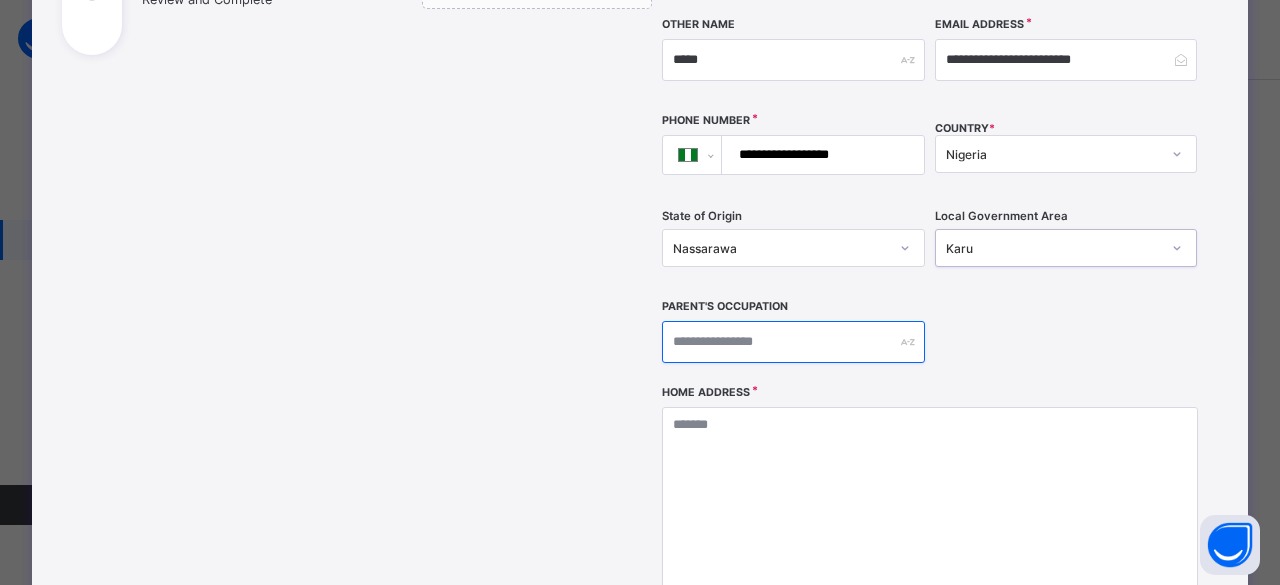 click at bounding box center (793, 342) 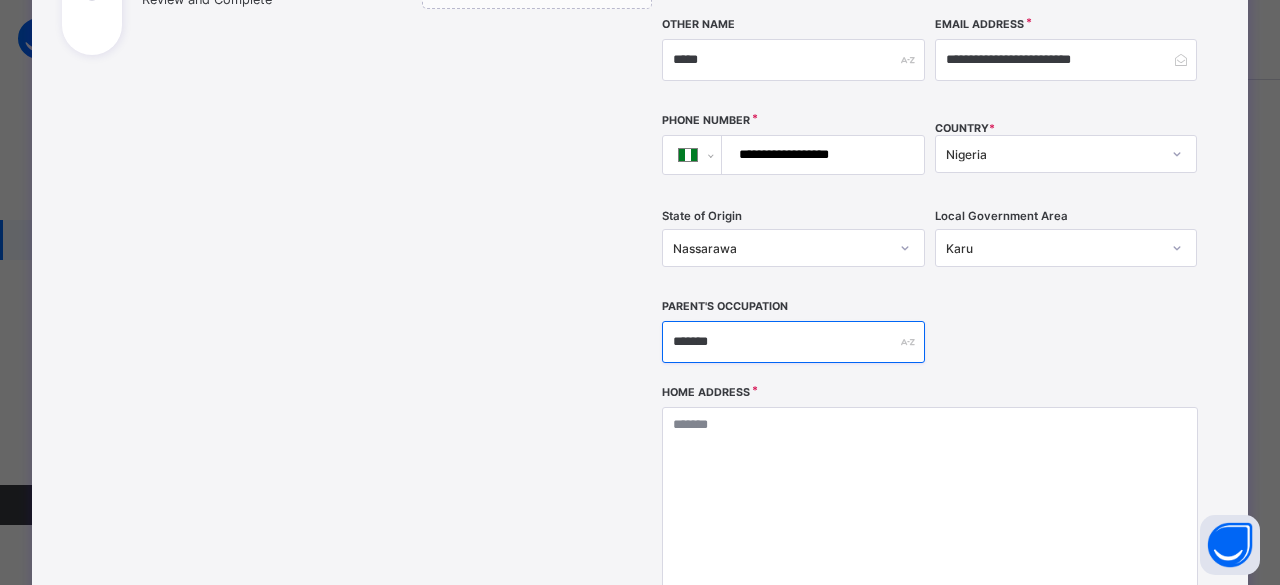 type on "*******" 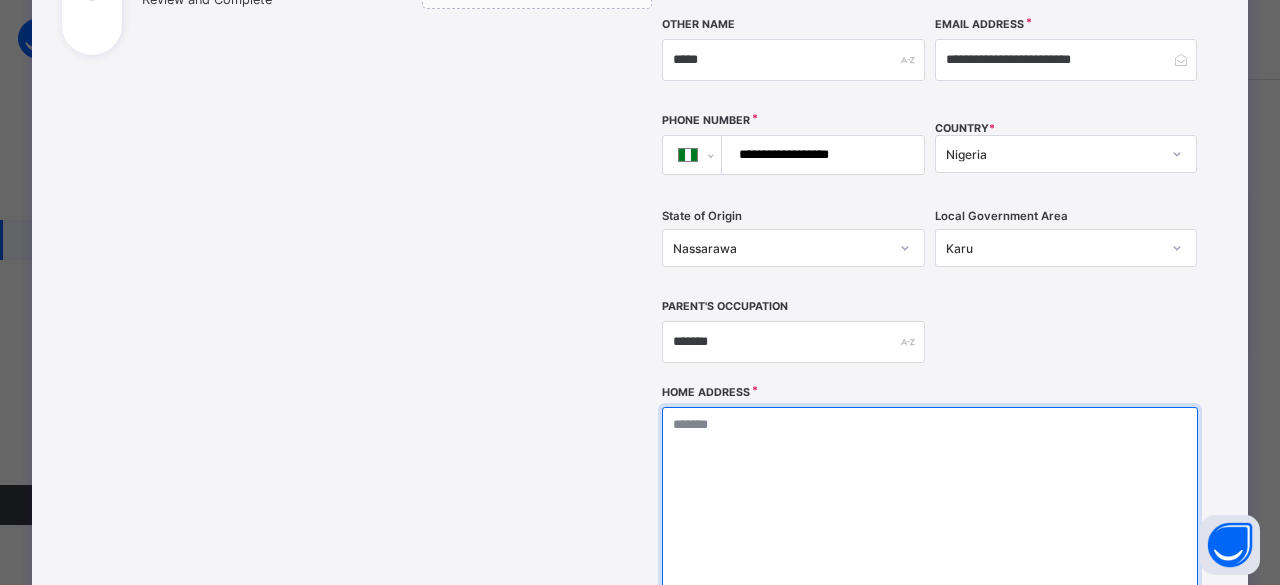 click at bounding box center [930, 507] 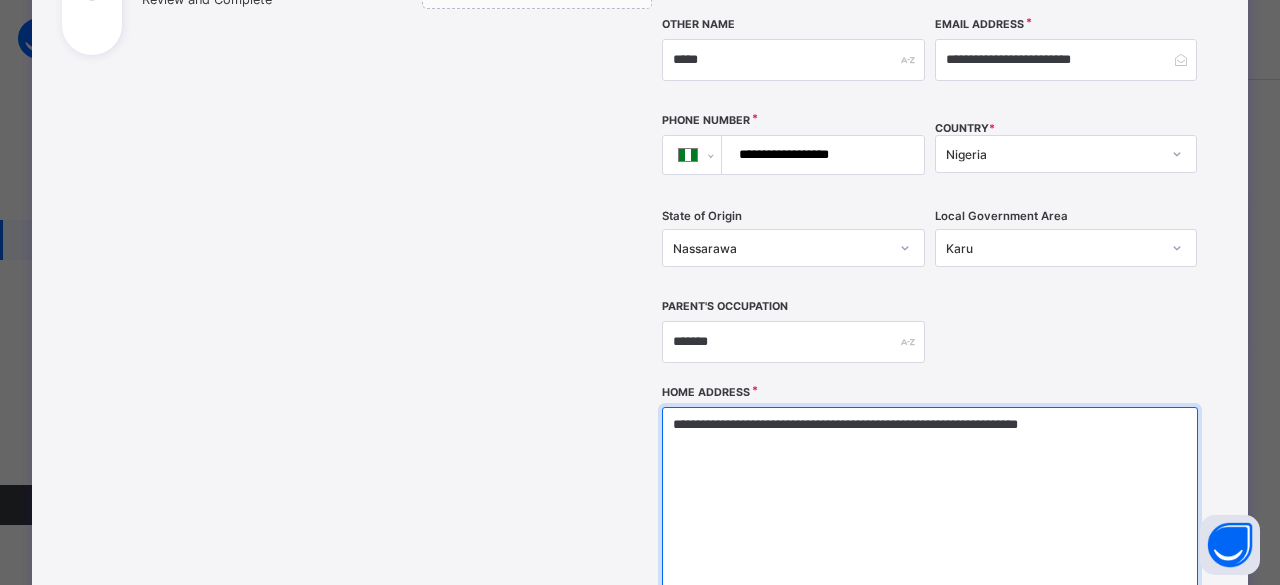 type on "**********" 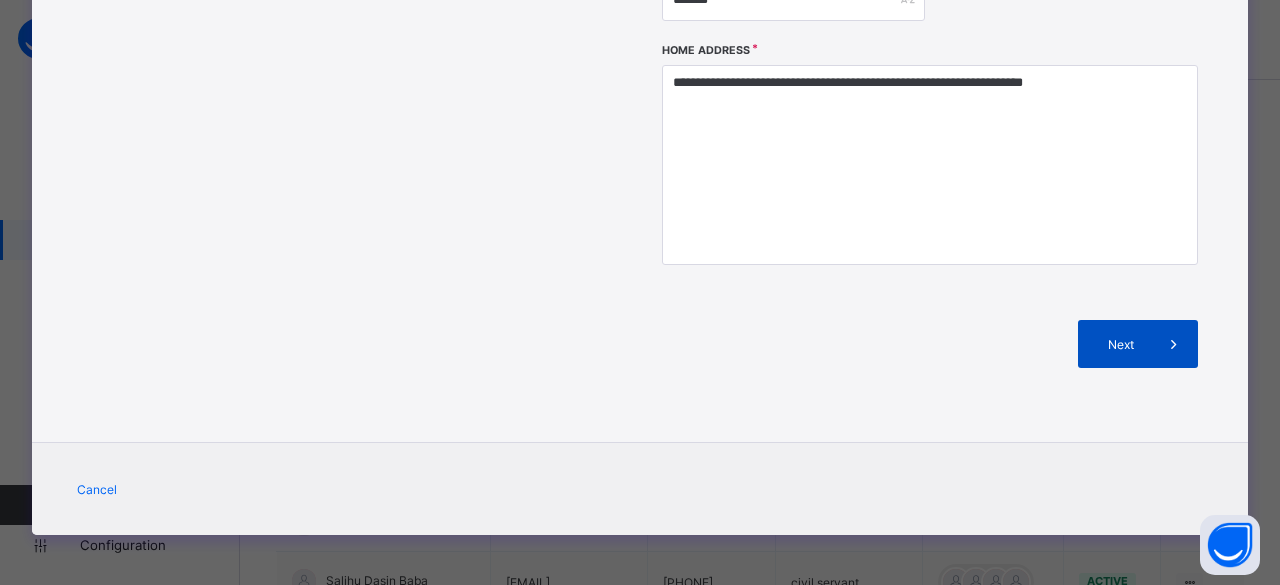 click on "Next" at bounding box center [1138, 344] 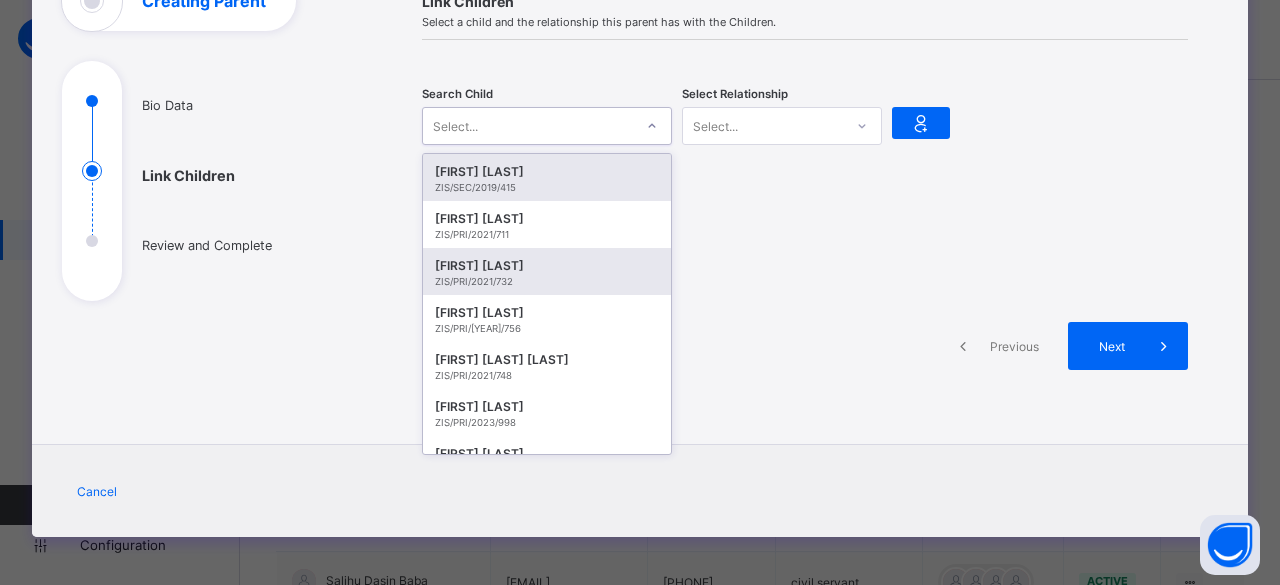 click on "ZIS/PRI/2021/732" at bounding box center [547, 281] 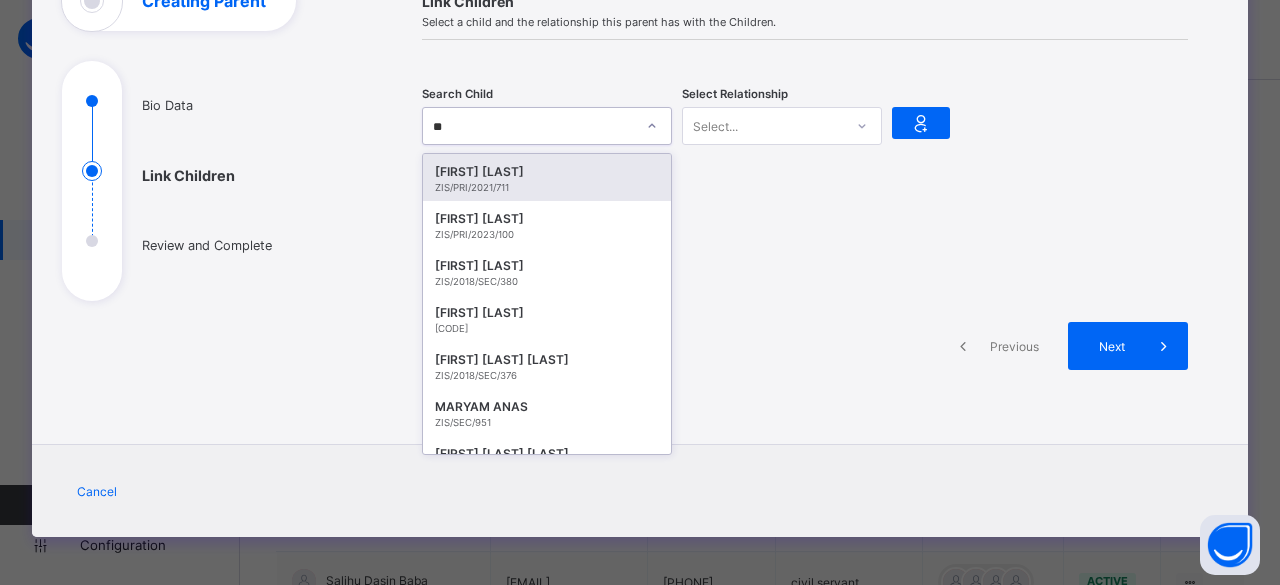 type on "*" 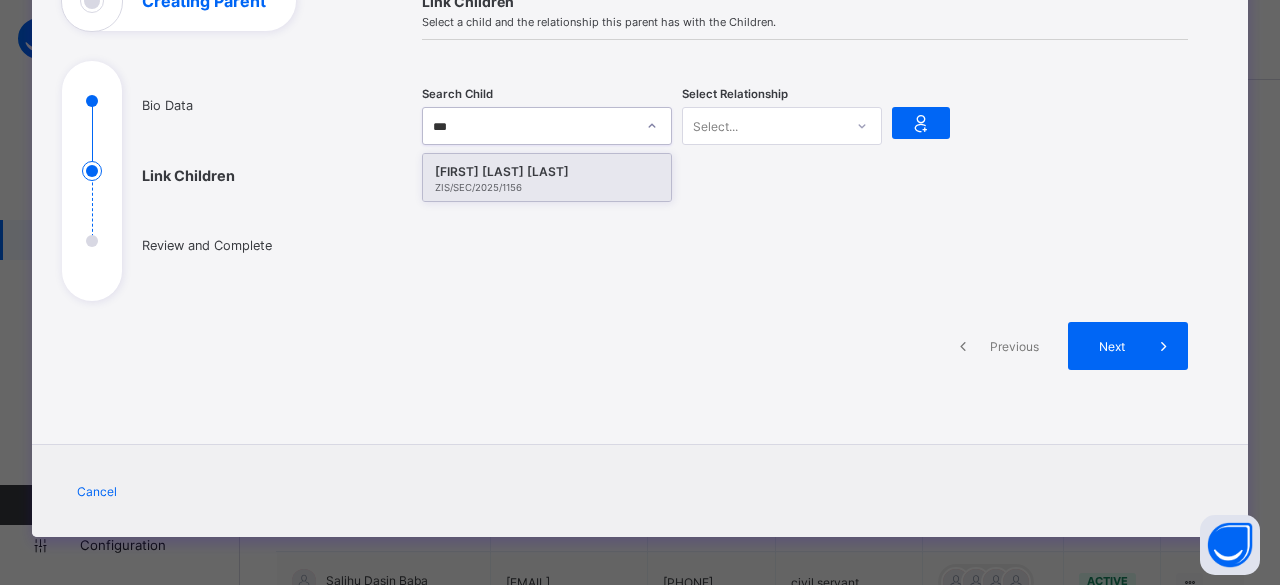 click on "[FIRST] [LAST] [LAST]" at bounding box center (547, 172) 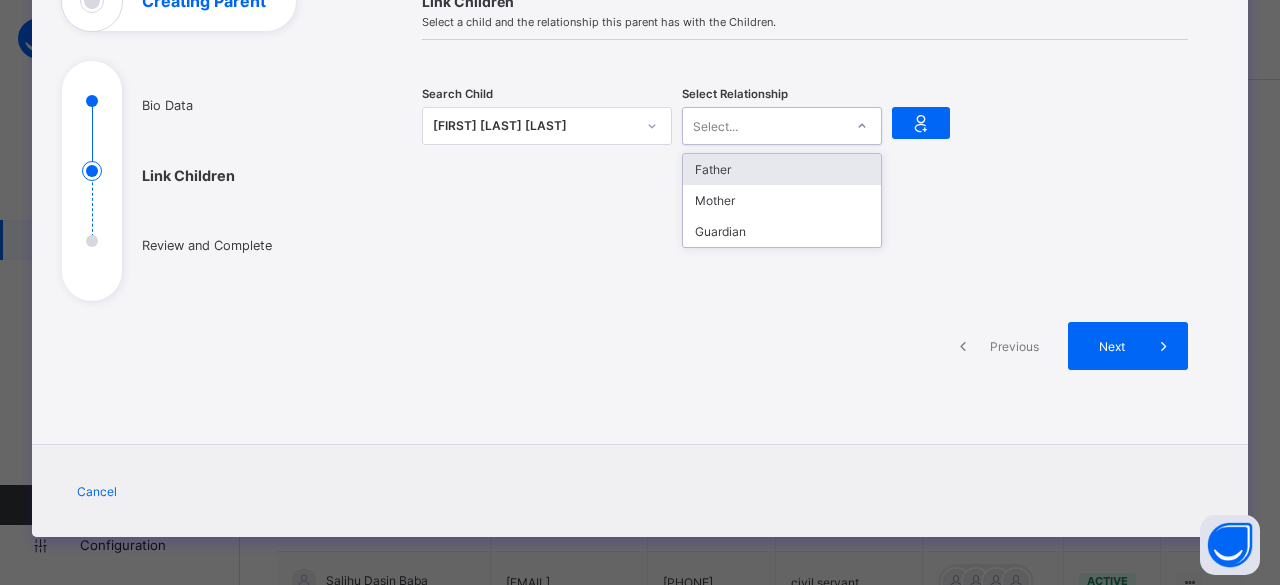 click on "Father" at bounding box center [782, 169] 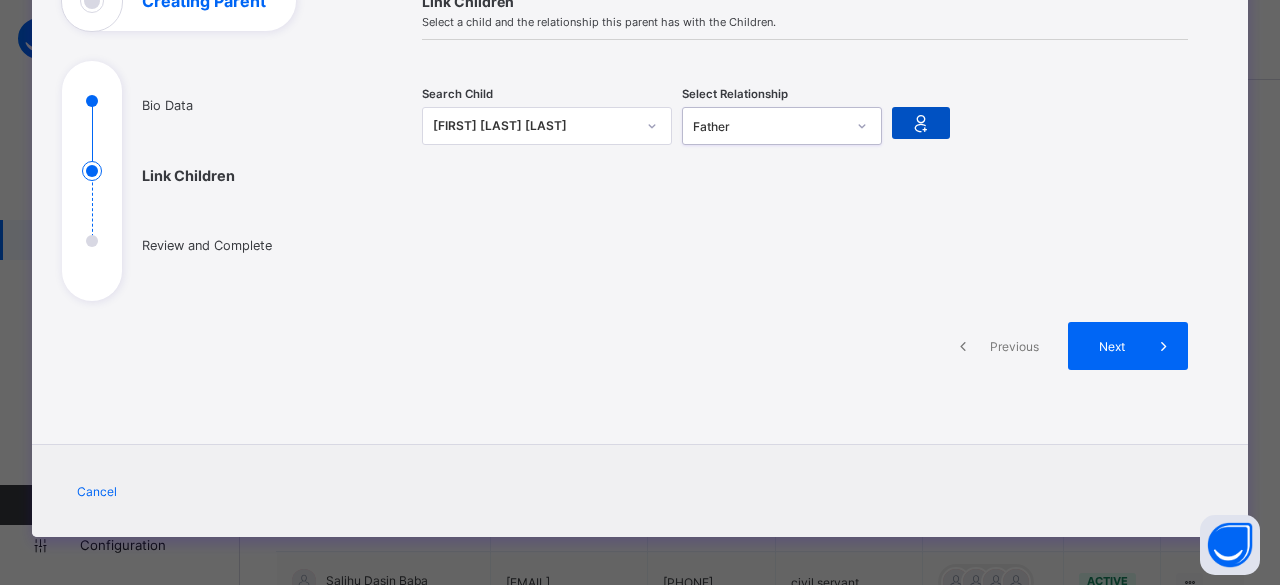 click at bounding box center (921, 123) 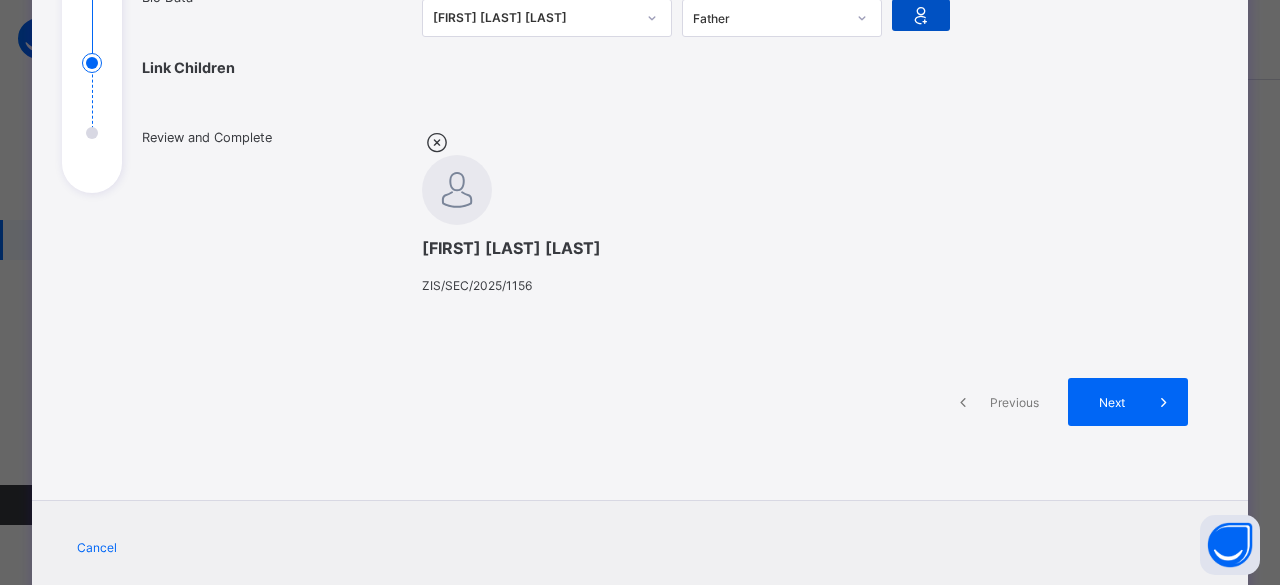 scroll, scrollTop: 420, scrollLeft: 0, axis: vertical 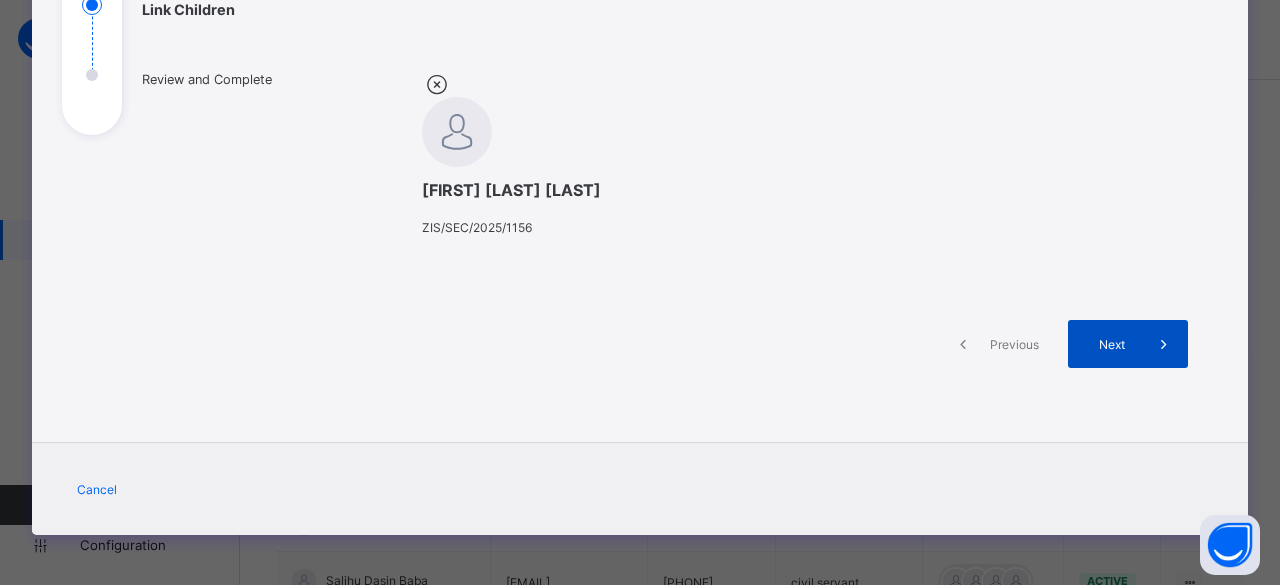 click on "Next" at bounding box center [1111, 344] 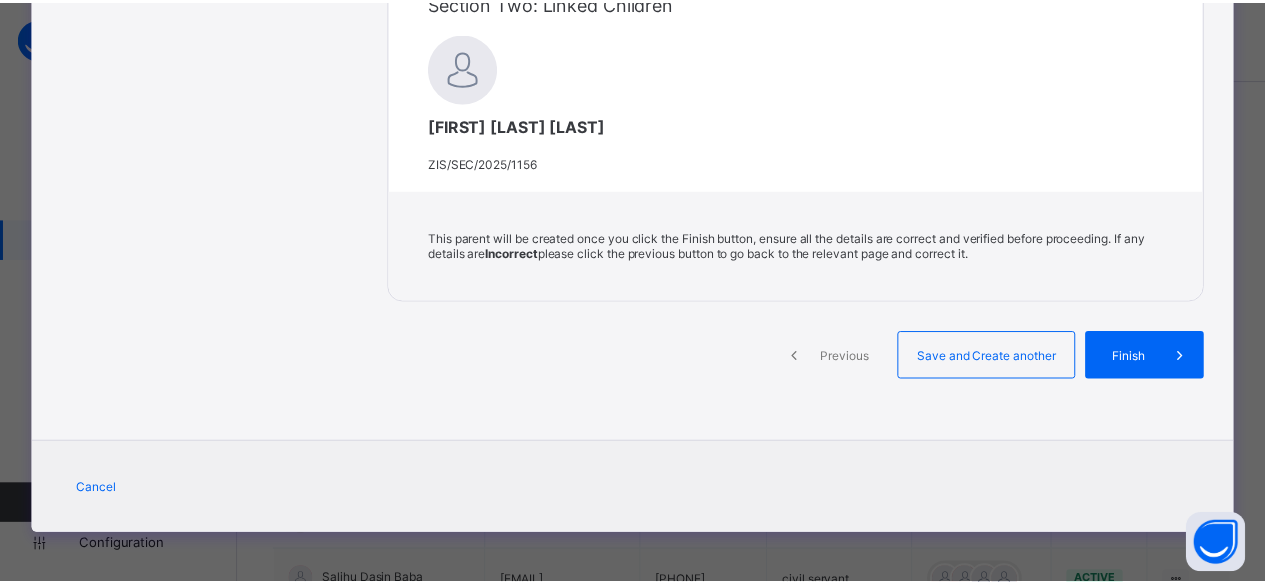 scroll, scrollTop: 739, scrollLeft: 0, axis: vertical 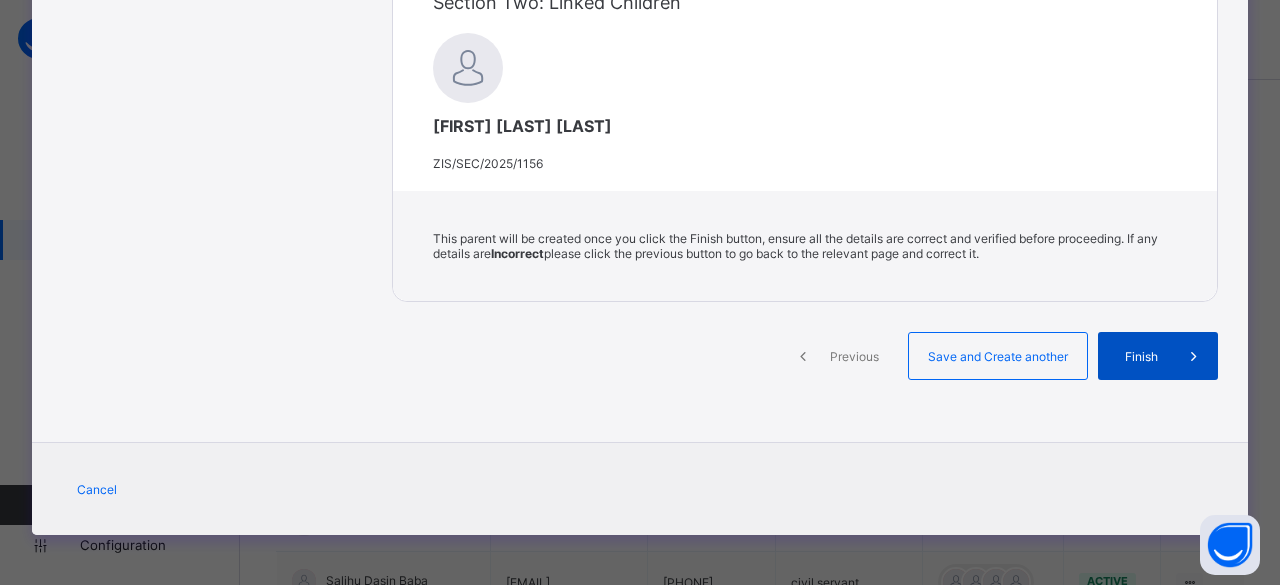 click on "Finish" at bounding box center (1141, 356) 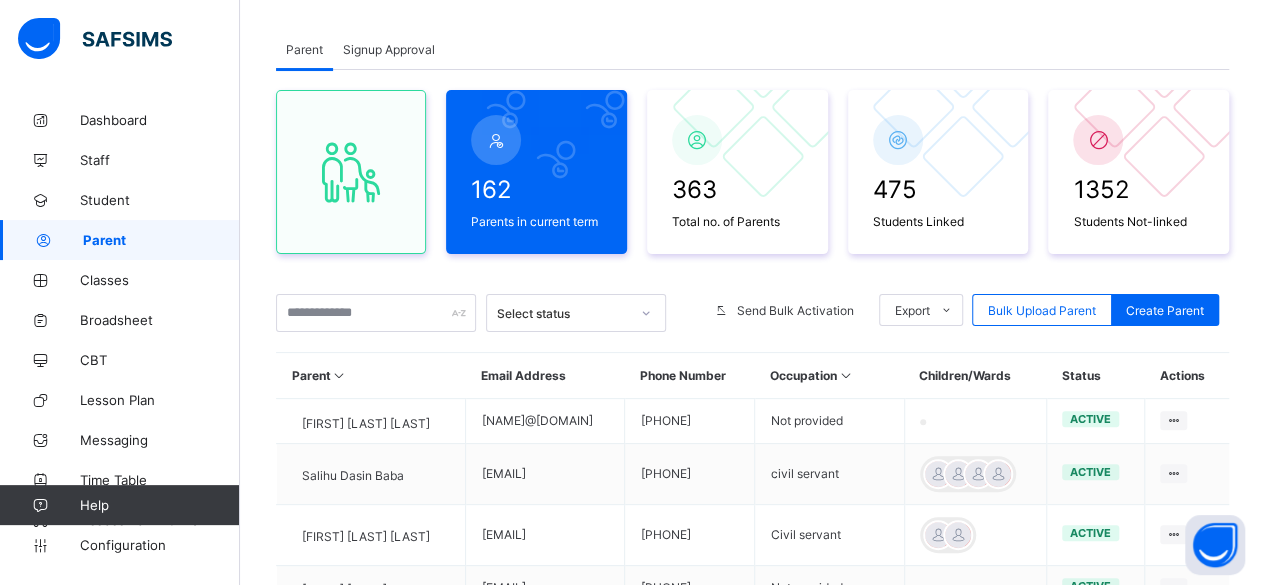scroll, scrollTop: 98, scrollLeft: 0, axis: vertical 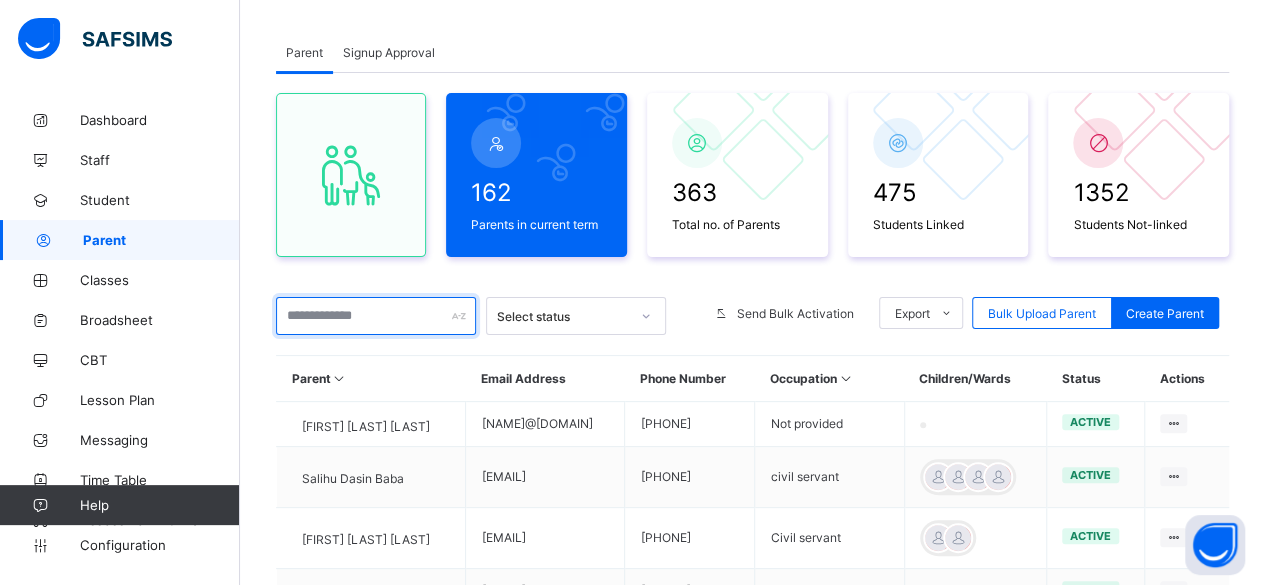 click at bounding box center [376, 316] 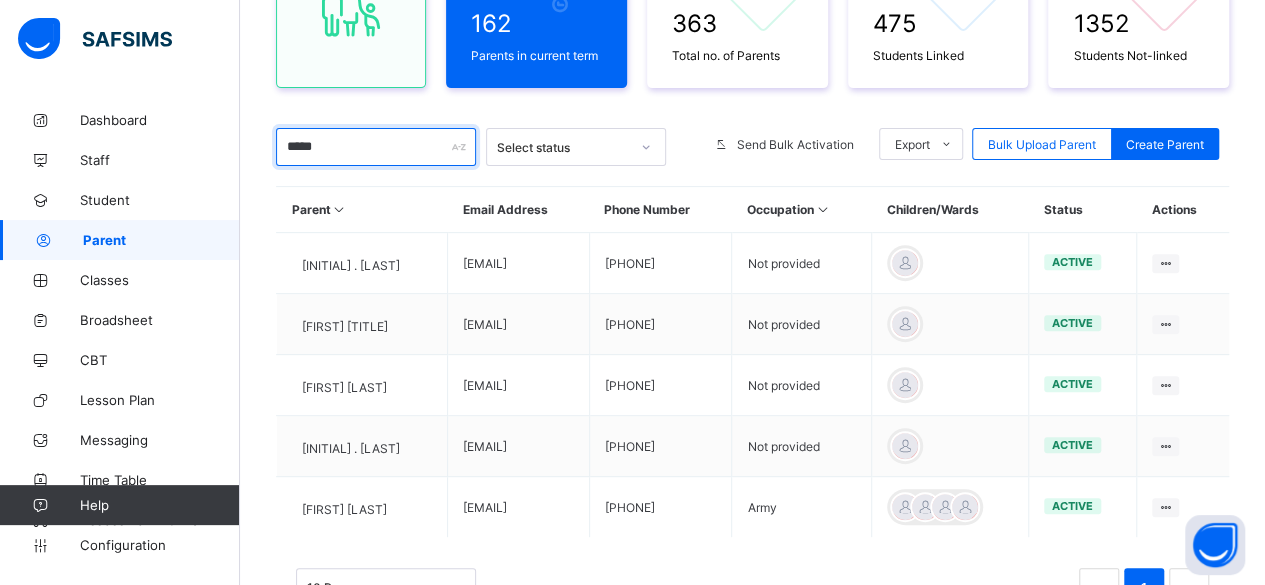 scroll, scrollTop: 369, scrollLeft: 0, axis: vertical 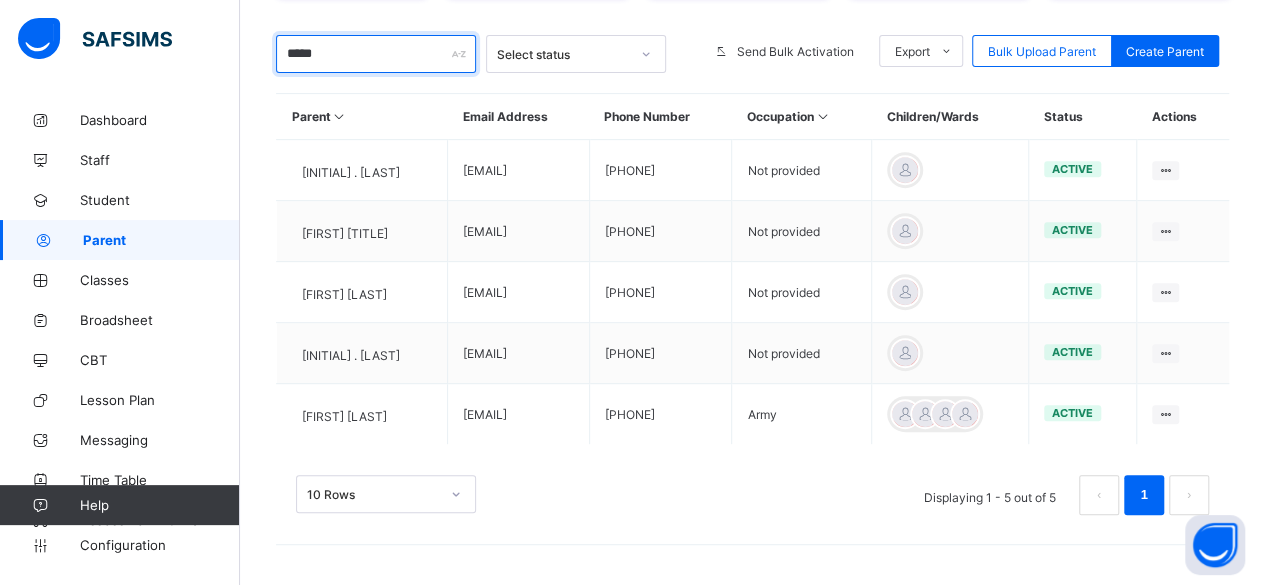 type on "*****" 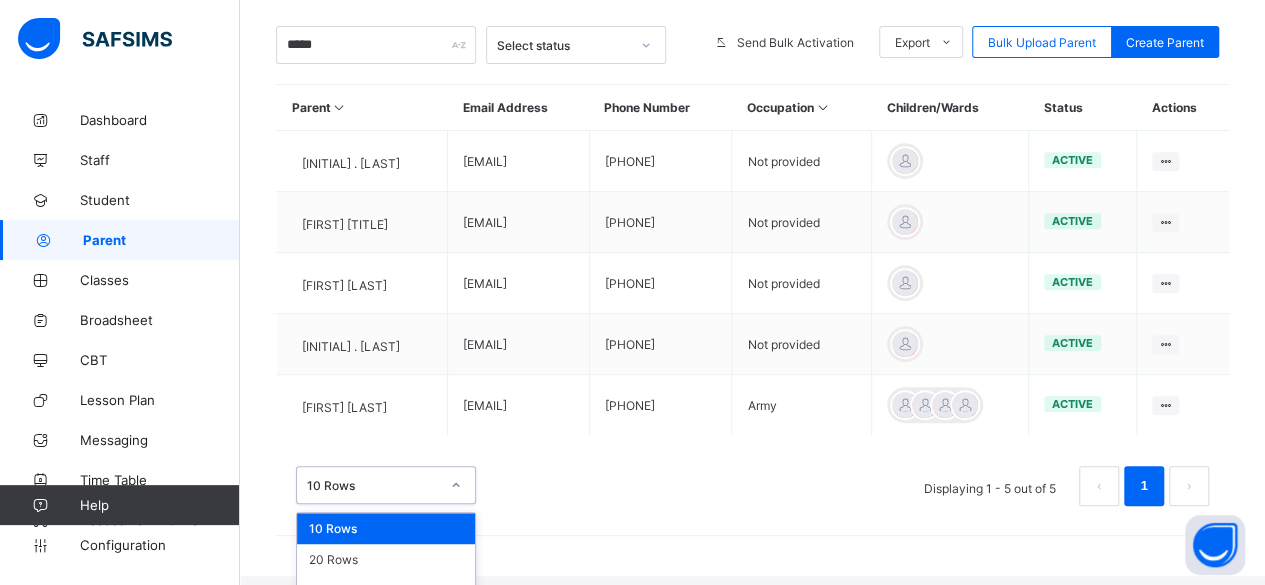 scroll, scrollTop: 396, scrollLeft: 0, axis: vertical 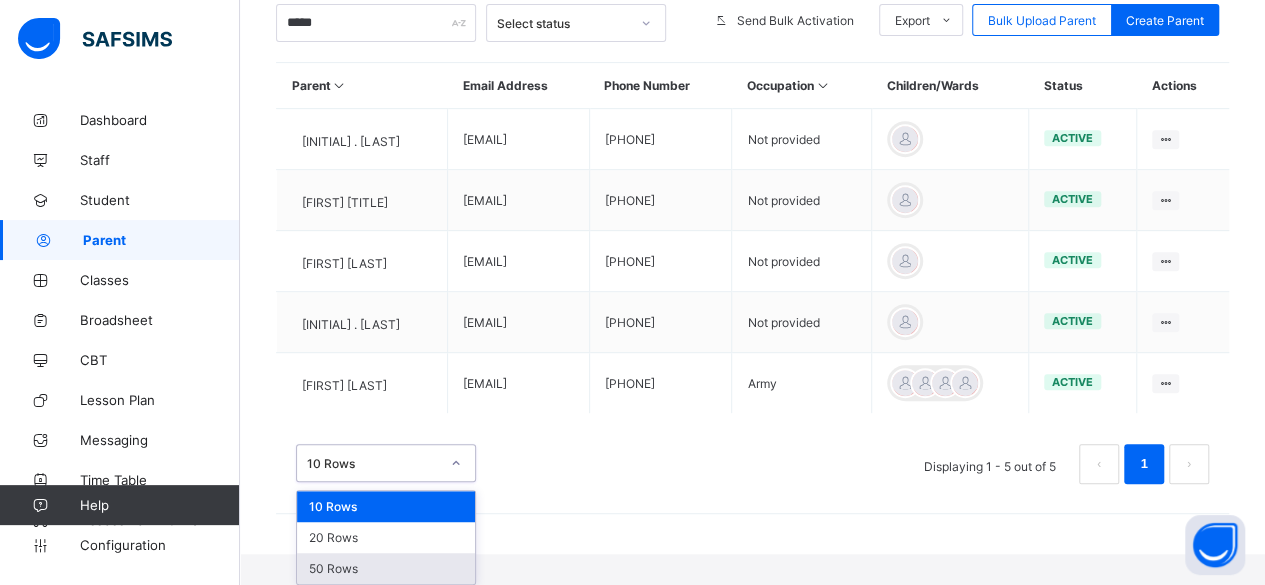 click on "50 Rows" at bounding box center [386, 568] 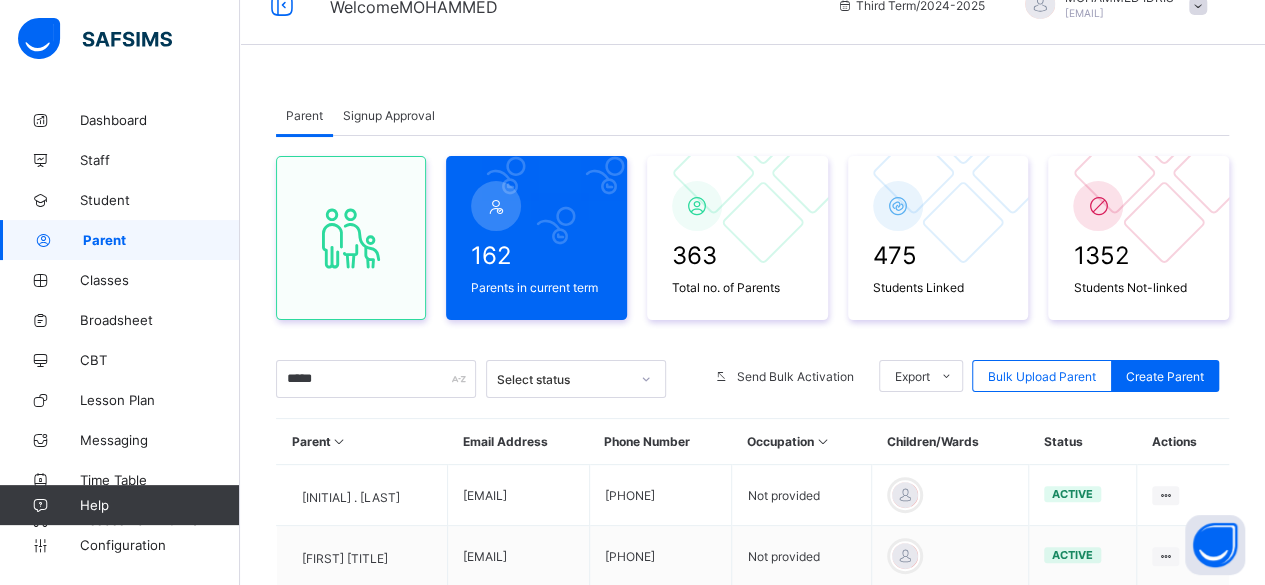 scroll, scrollTop: 0, scrollLeft: 0, axis: both 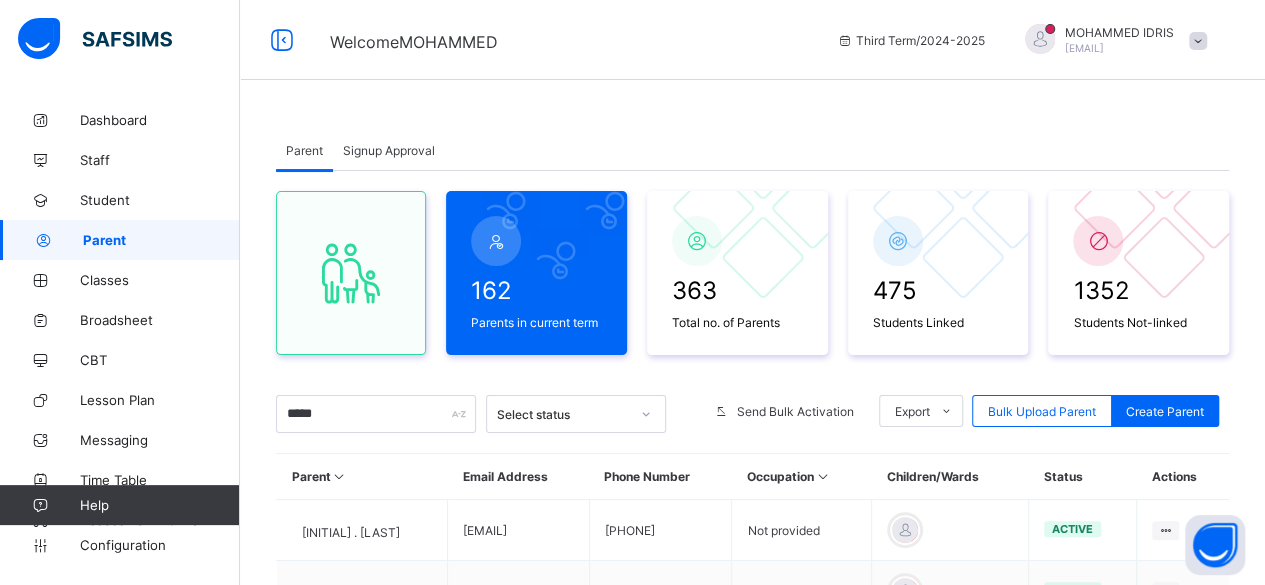 click on "Signup Approval" at bounding box center [389, 150] 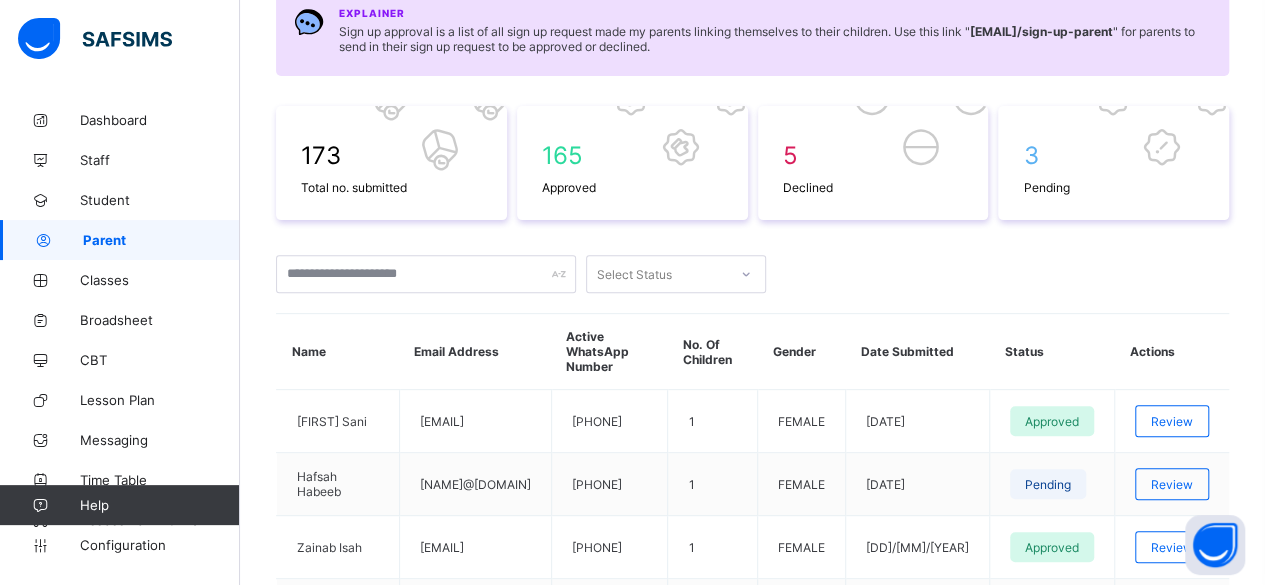 scroll, scrollTop: 244, scrollLeft: 0, axis: vertical 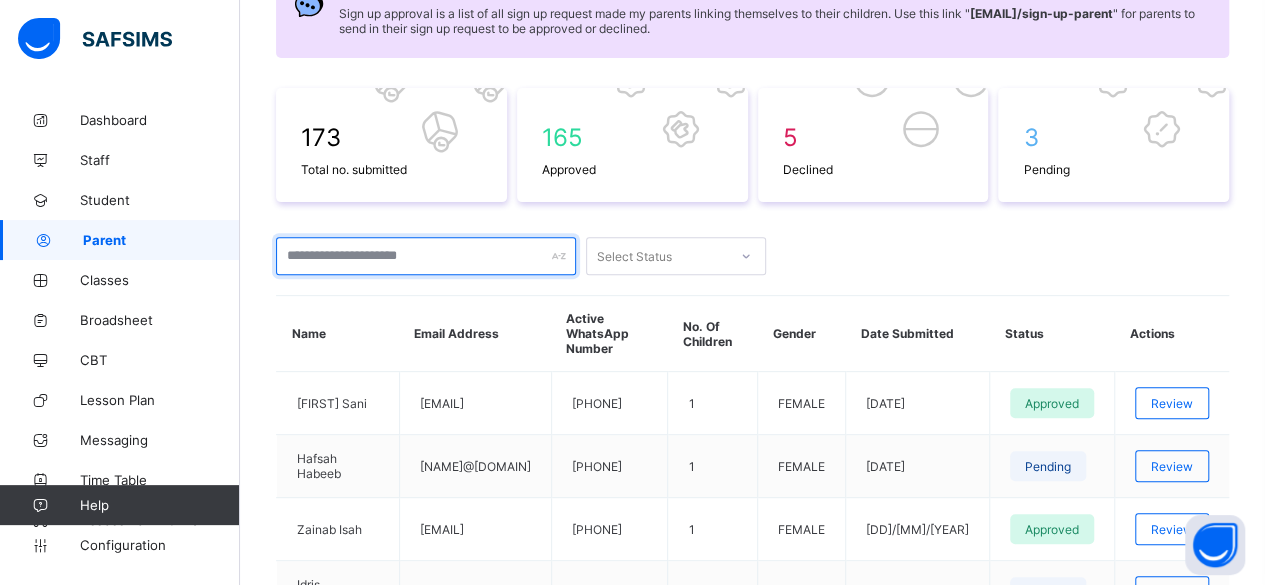 click at bounding box center [426, 256] 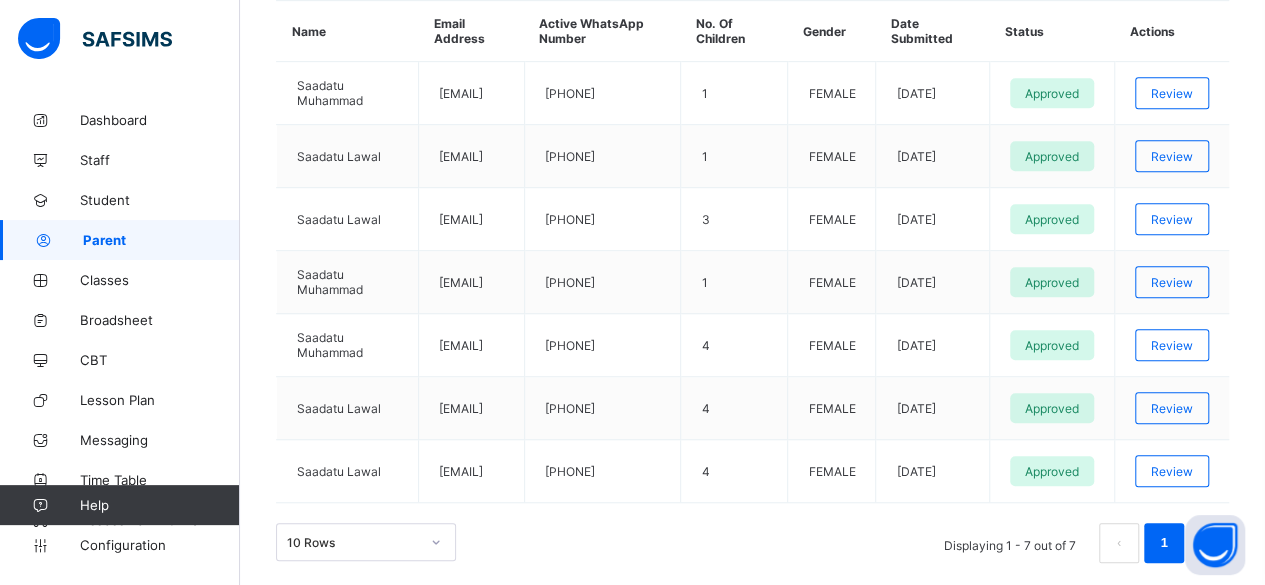 scroll, scrollTop: 579, scrollLeft: 0, axis: vertical 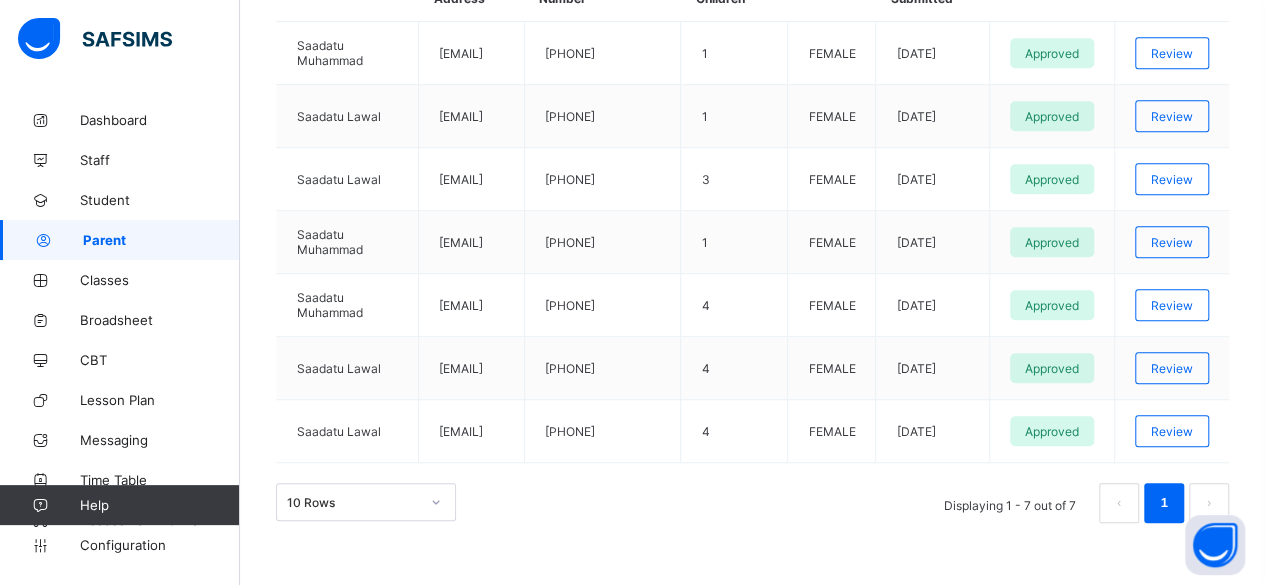 type on "*****" 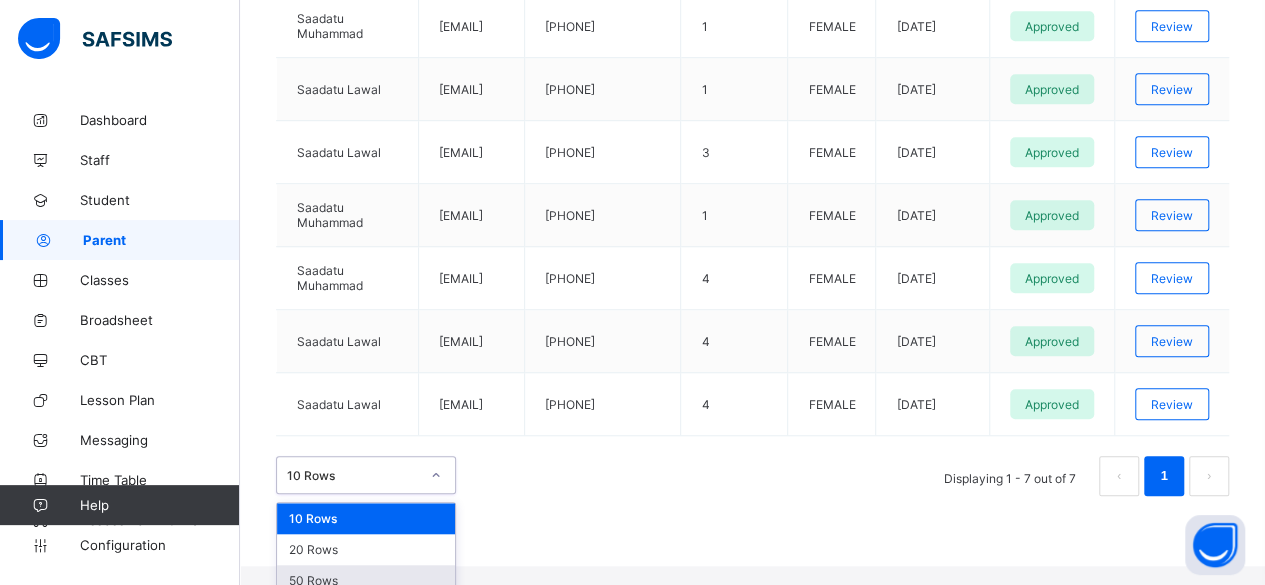 click on "50 Rows" at bounding box center [366, 580] 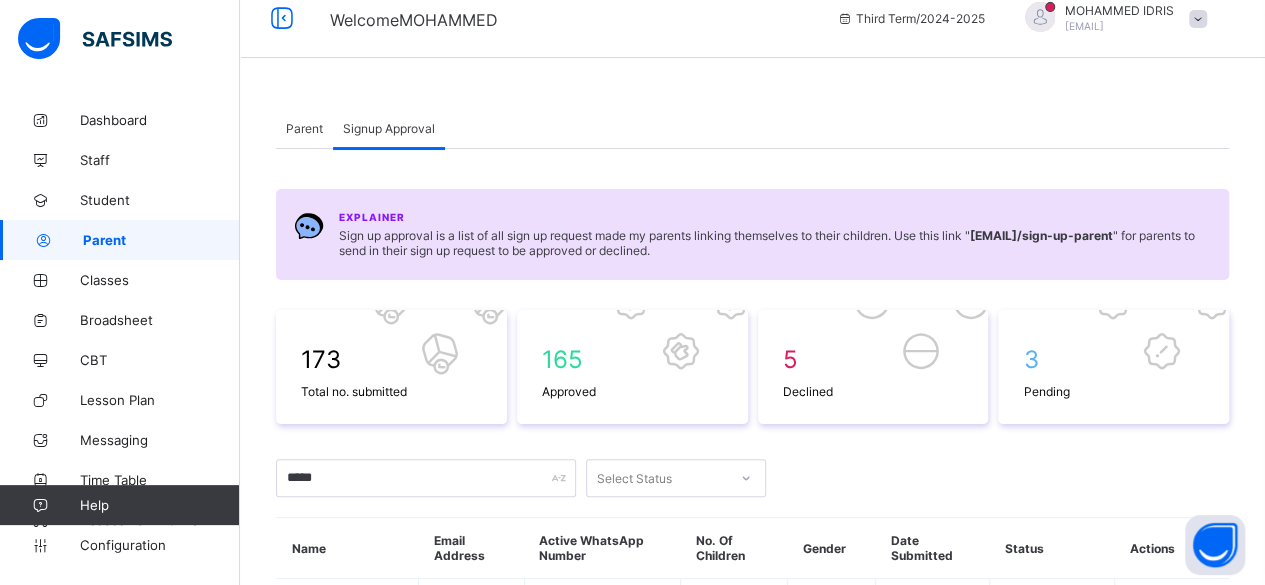 scroll, scrollTop: 0, scrollLeft: 0, axis: both 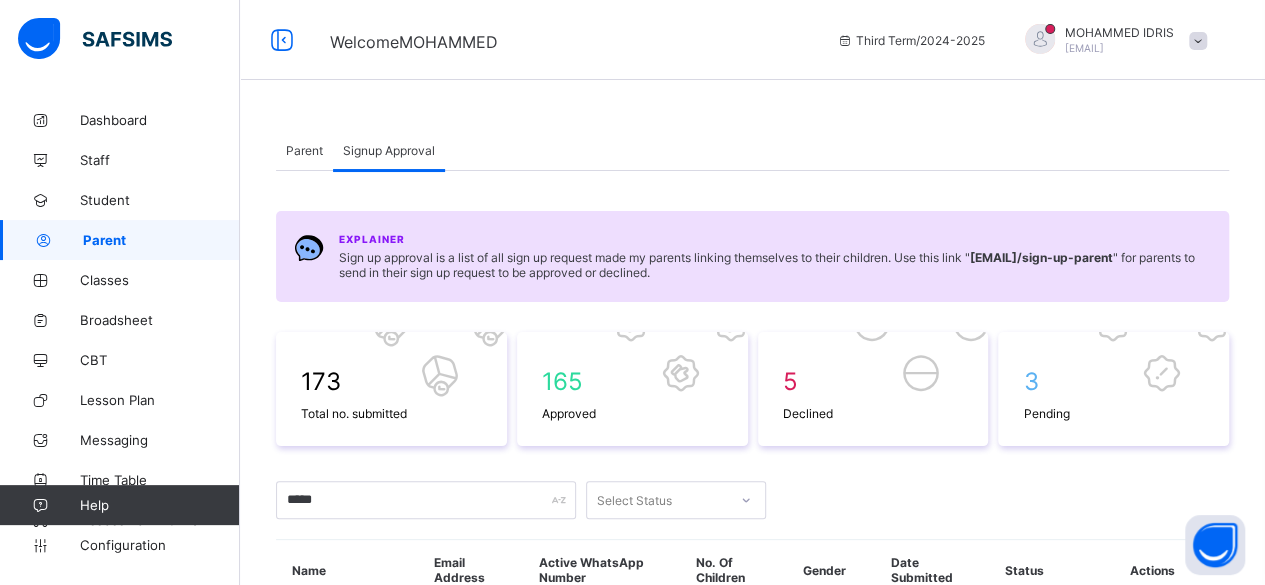 click on "Parent" at bounding box center [304, 150] 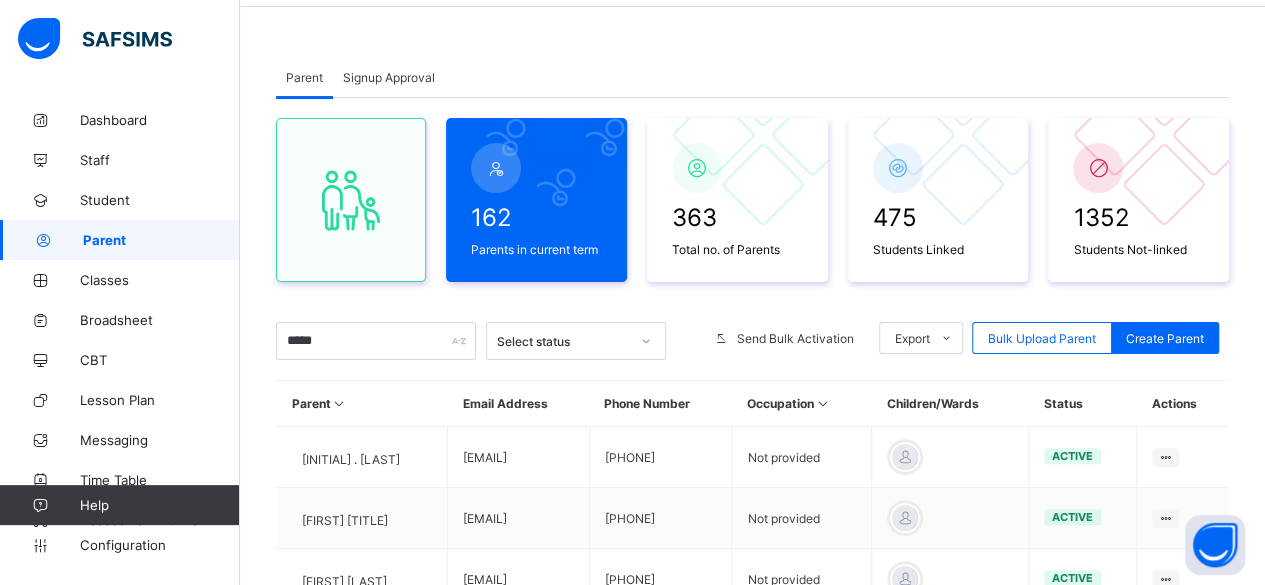 scroll, scrollTop: 0, scrollLeft: 0, axis: both 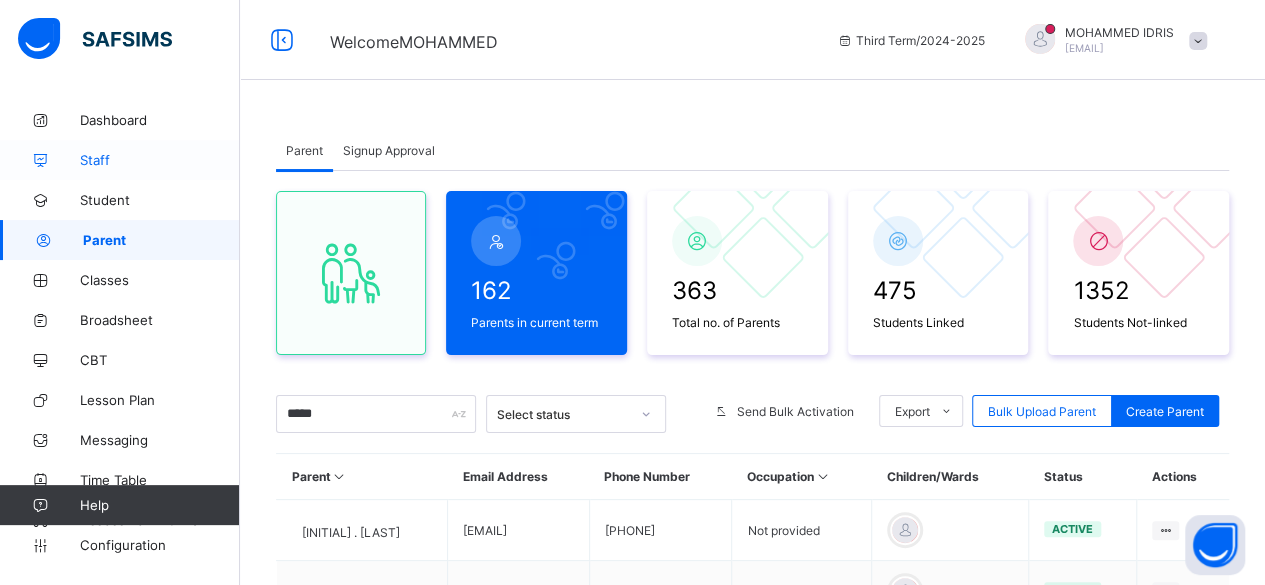 click on "Staff" at bounding box center [160, 160] 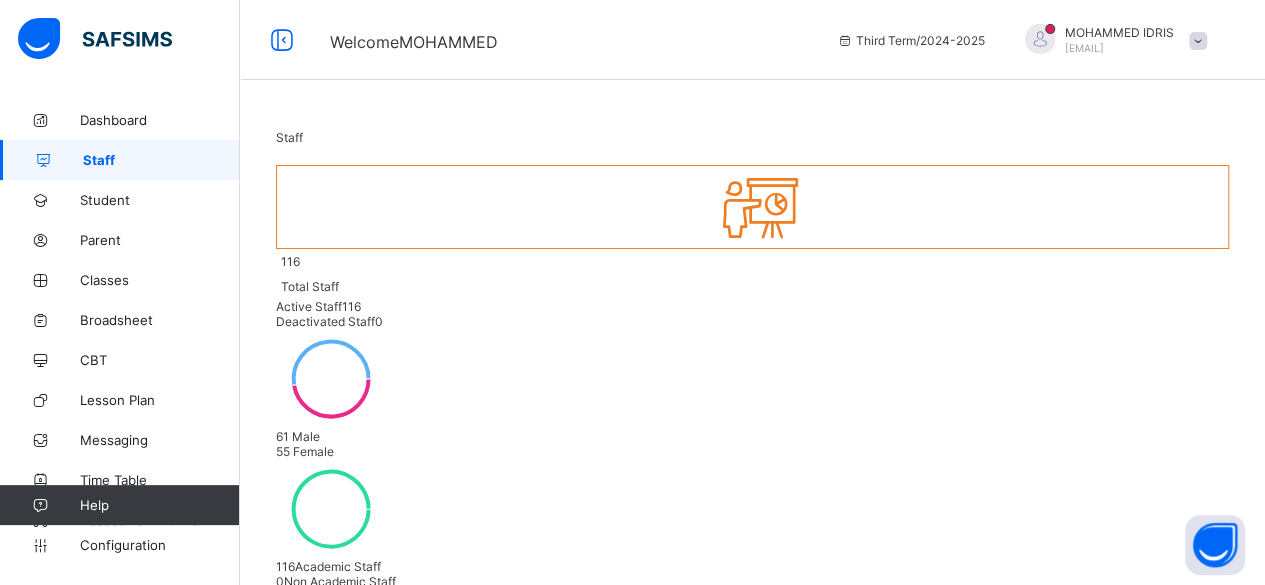 select on "**" 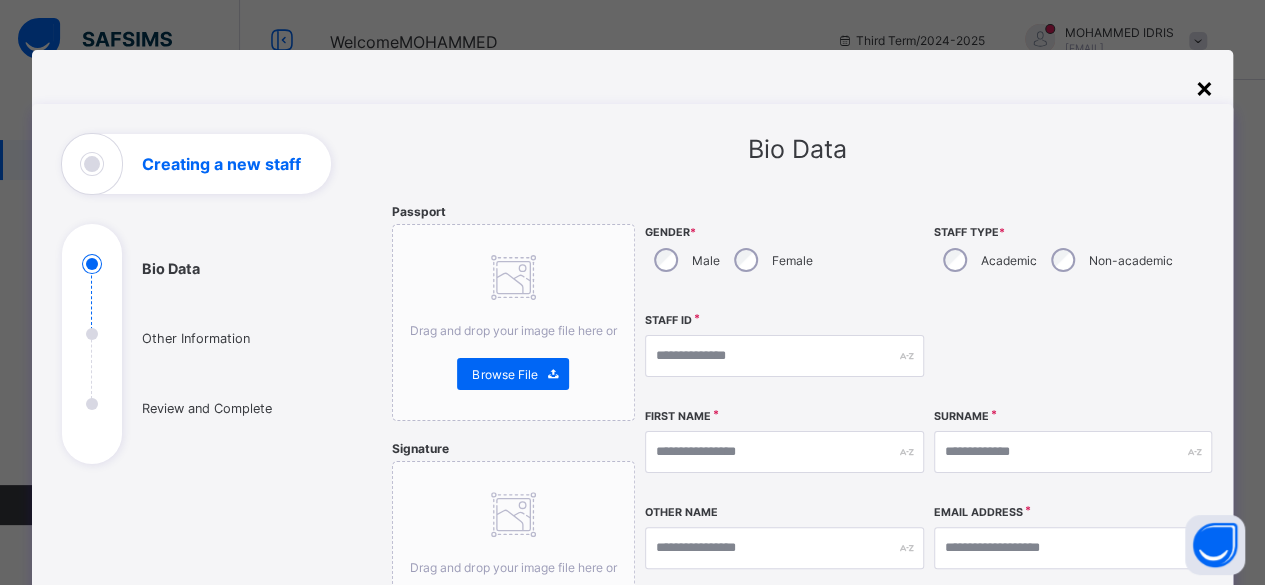 click on "×" at bounding box center (1203, 87) 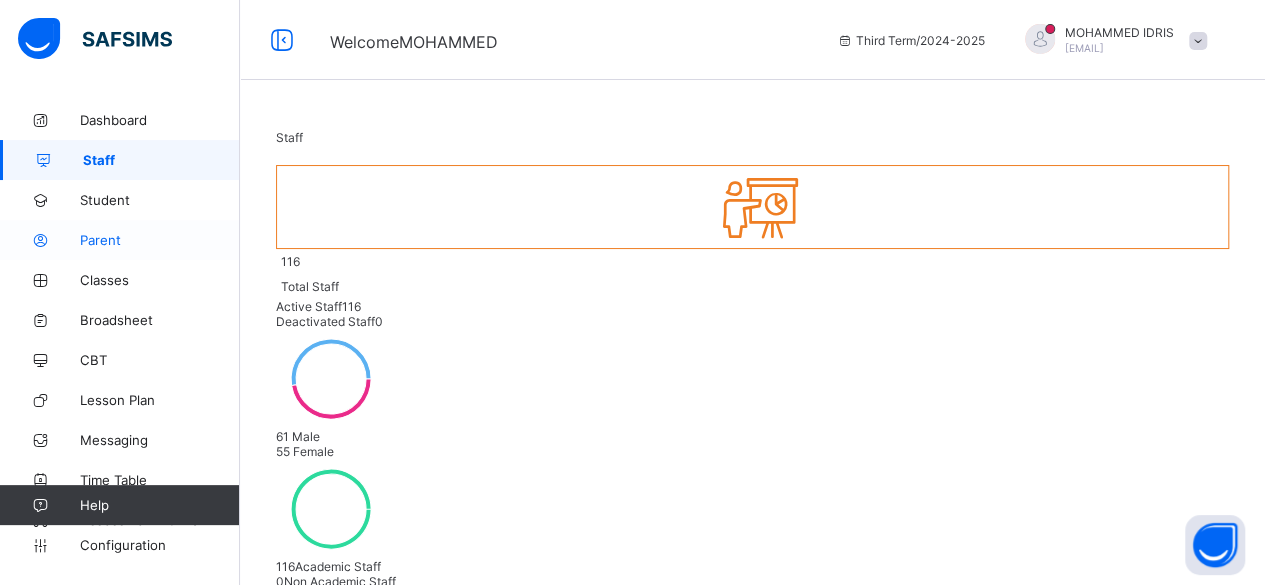 click on "Parent" at bounding box center (160, 240) 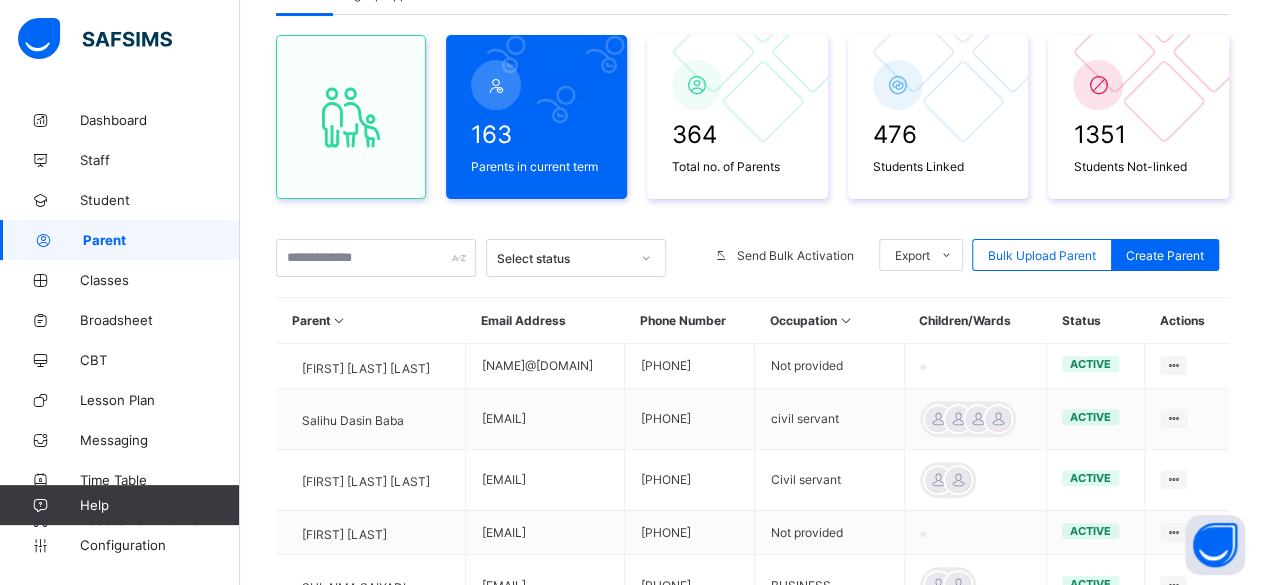 scroll, scrollTop: 158, scrollLeft: 0, axis: vertical 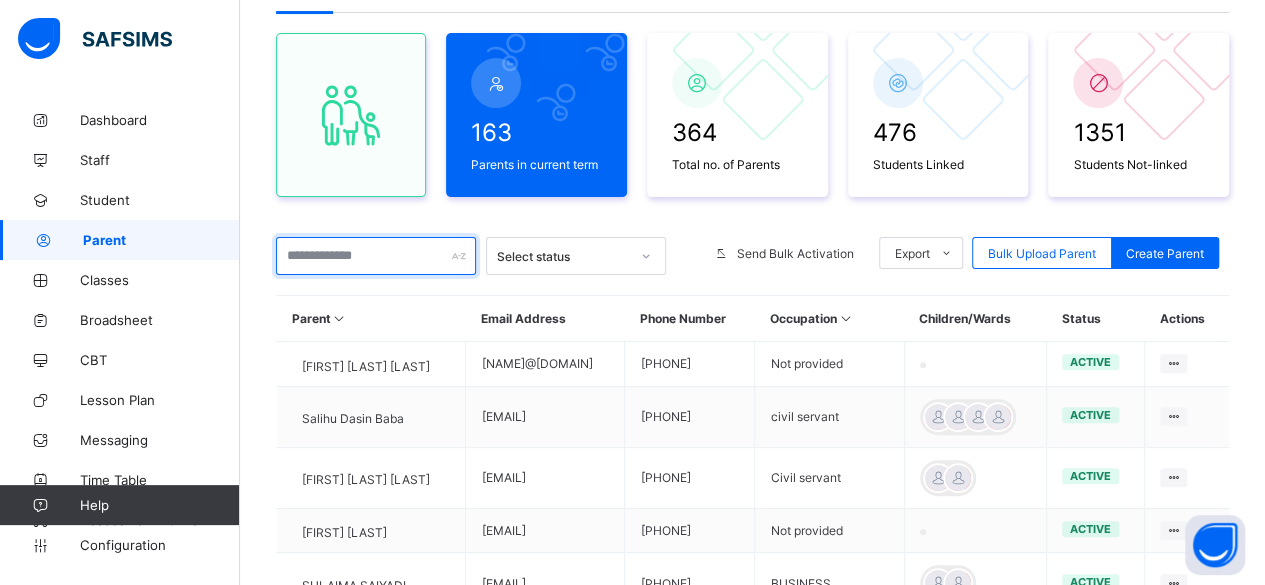 click at bounding box center [376, 256] 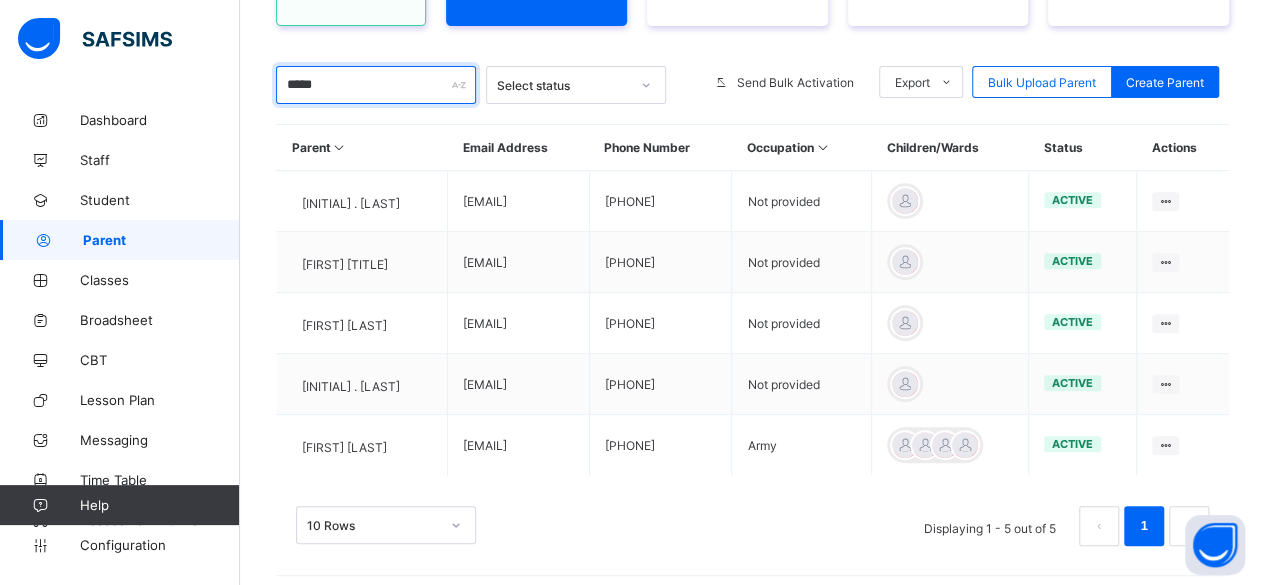 scroll, scrollTop: 369, scrollLeft: 0, axis: vertical 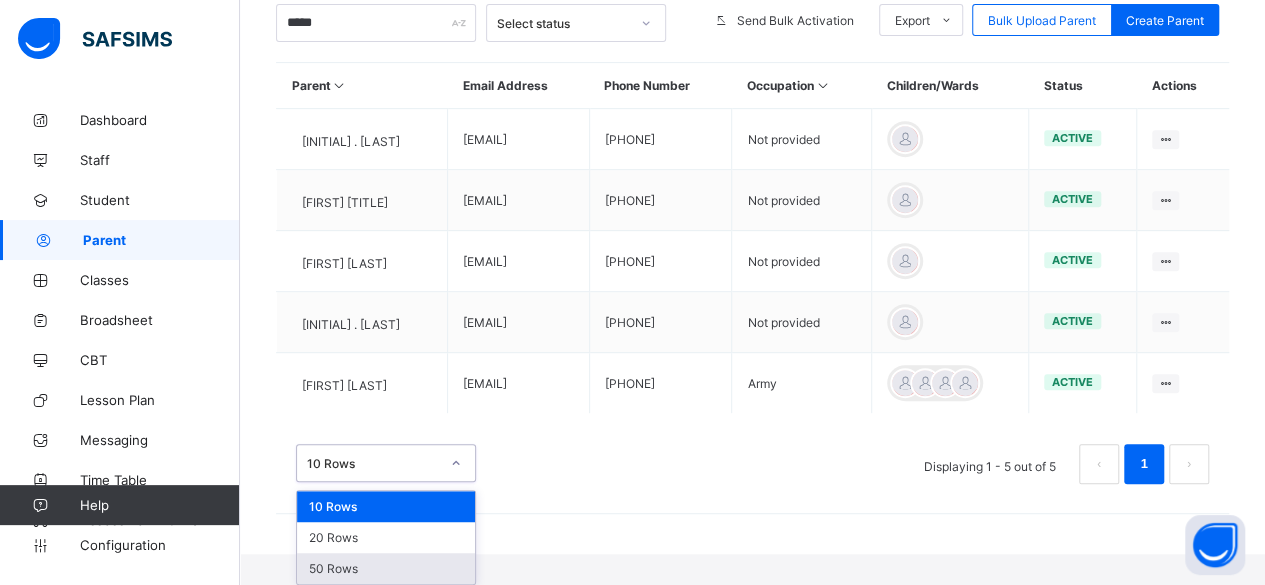 click on "50 Rows" at bounding box center (386, 568) 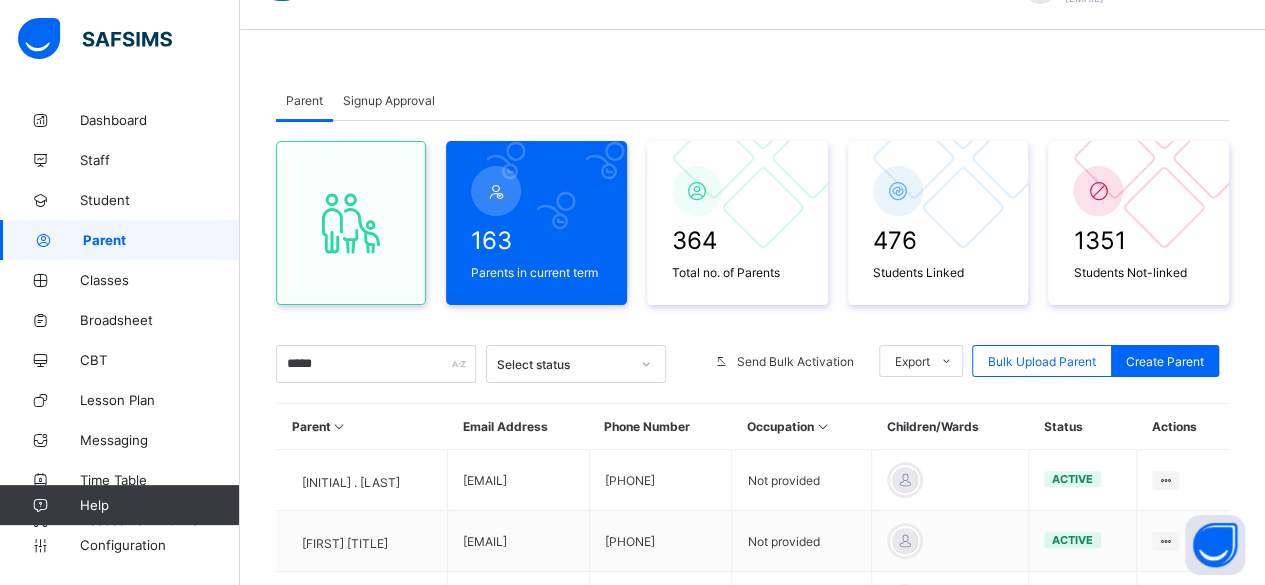 scroll, scrollTop: 49, scrollLeft: 0, axis: vertical 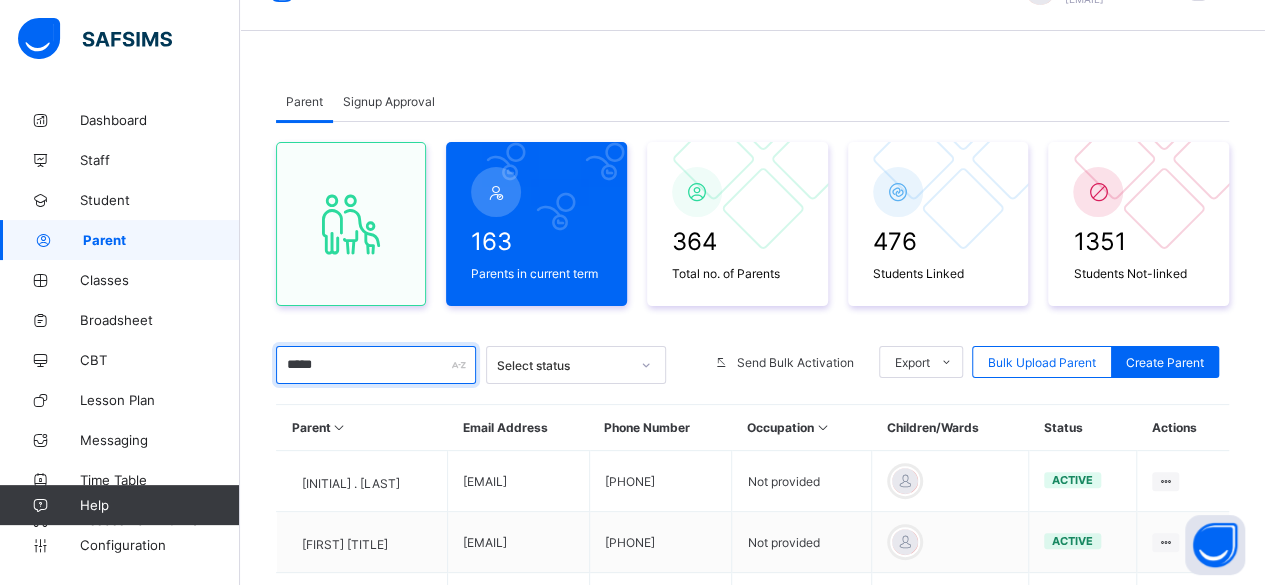 click on "*****" at bounding box center [376, 365] 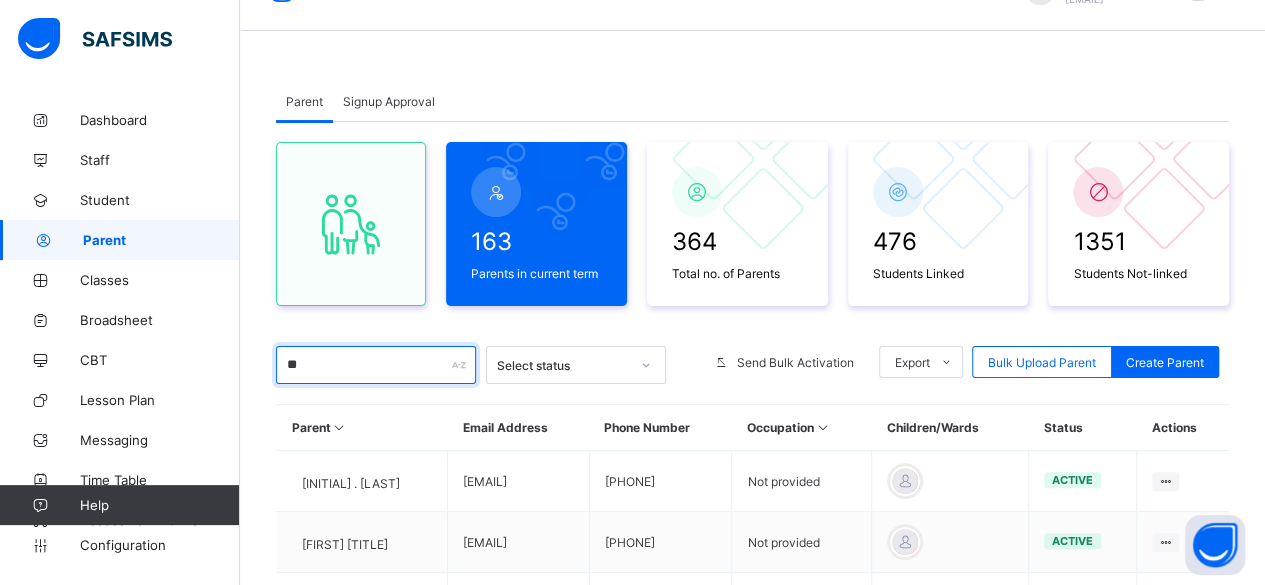 type on "*" 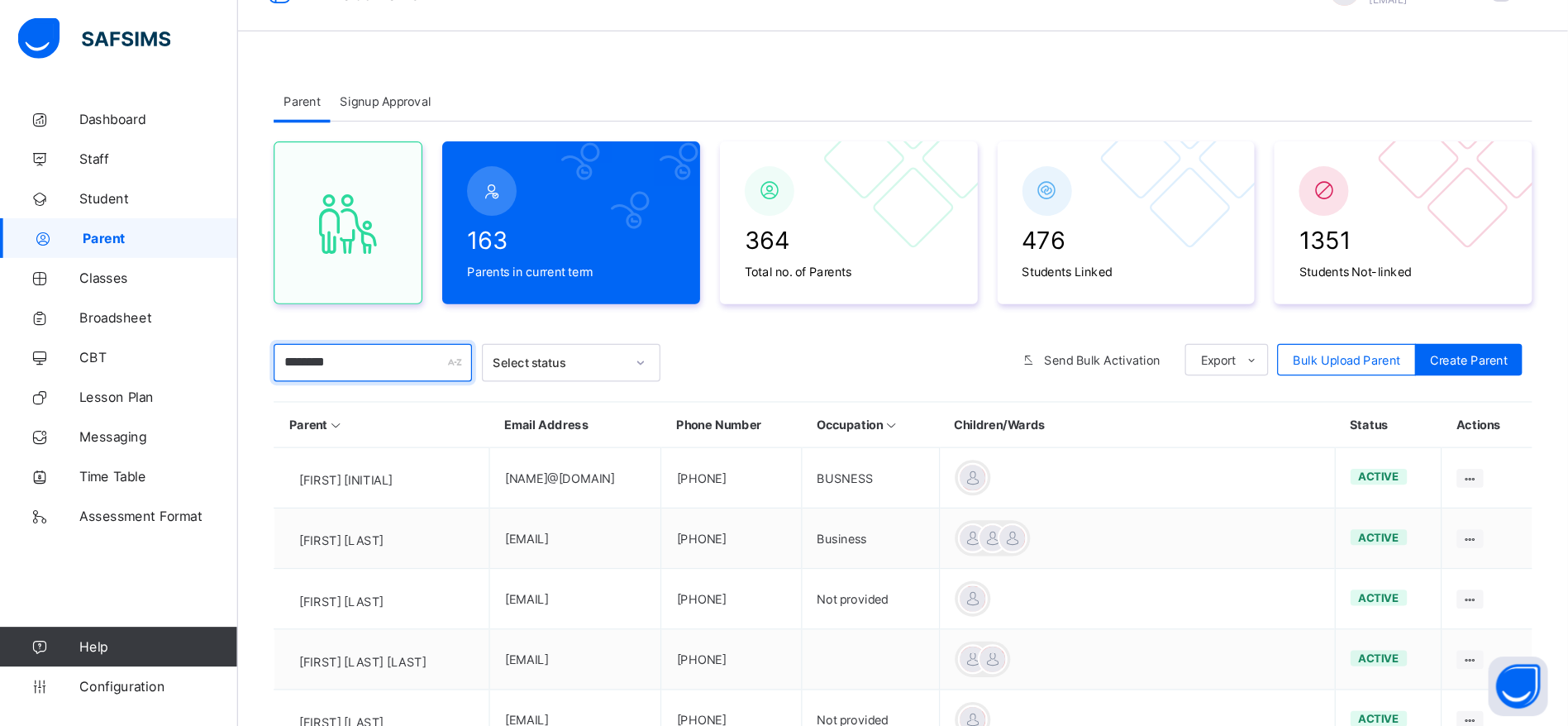 scroll, scrollTop: 40, scrollLeft: 0, axis: vertical 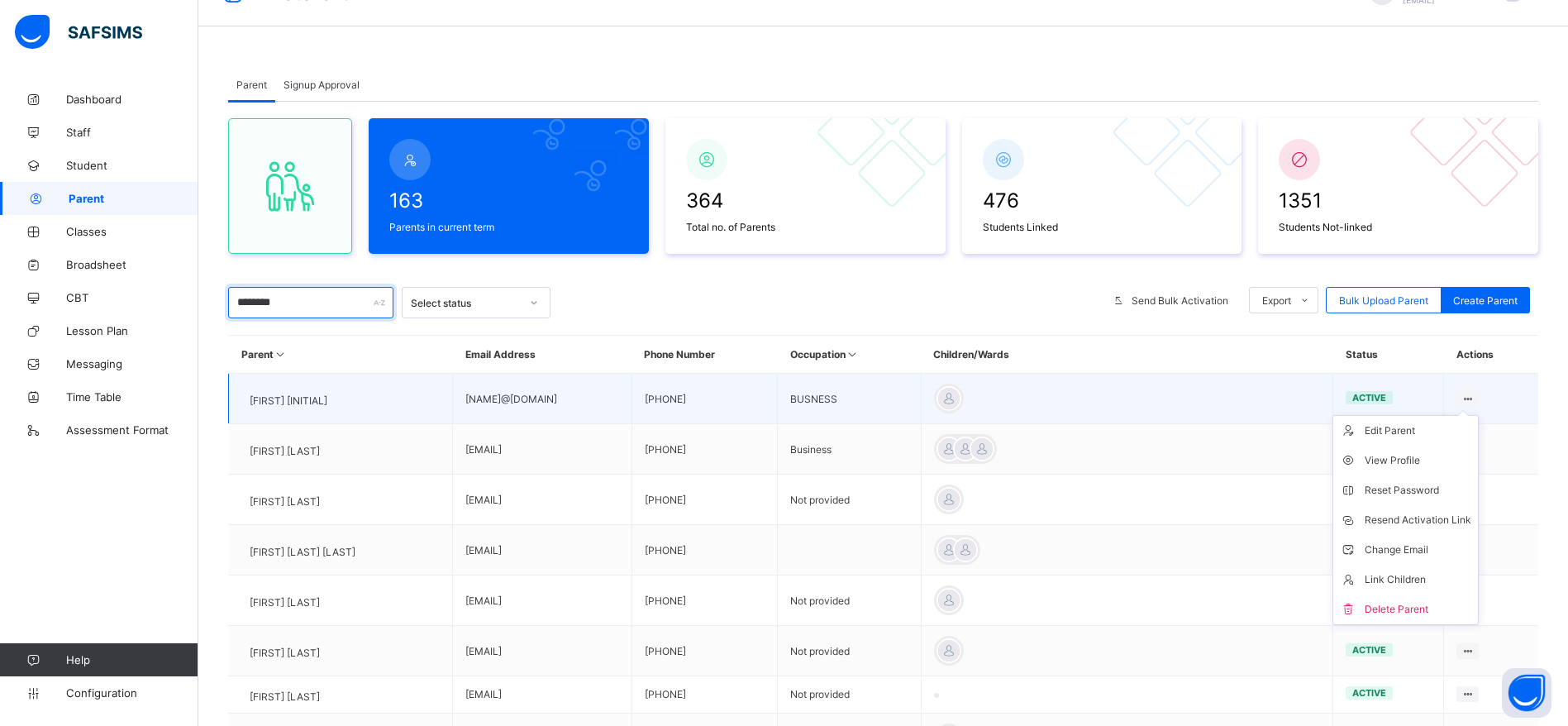 type on "********" 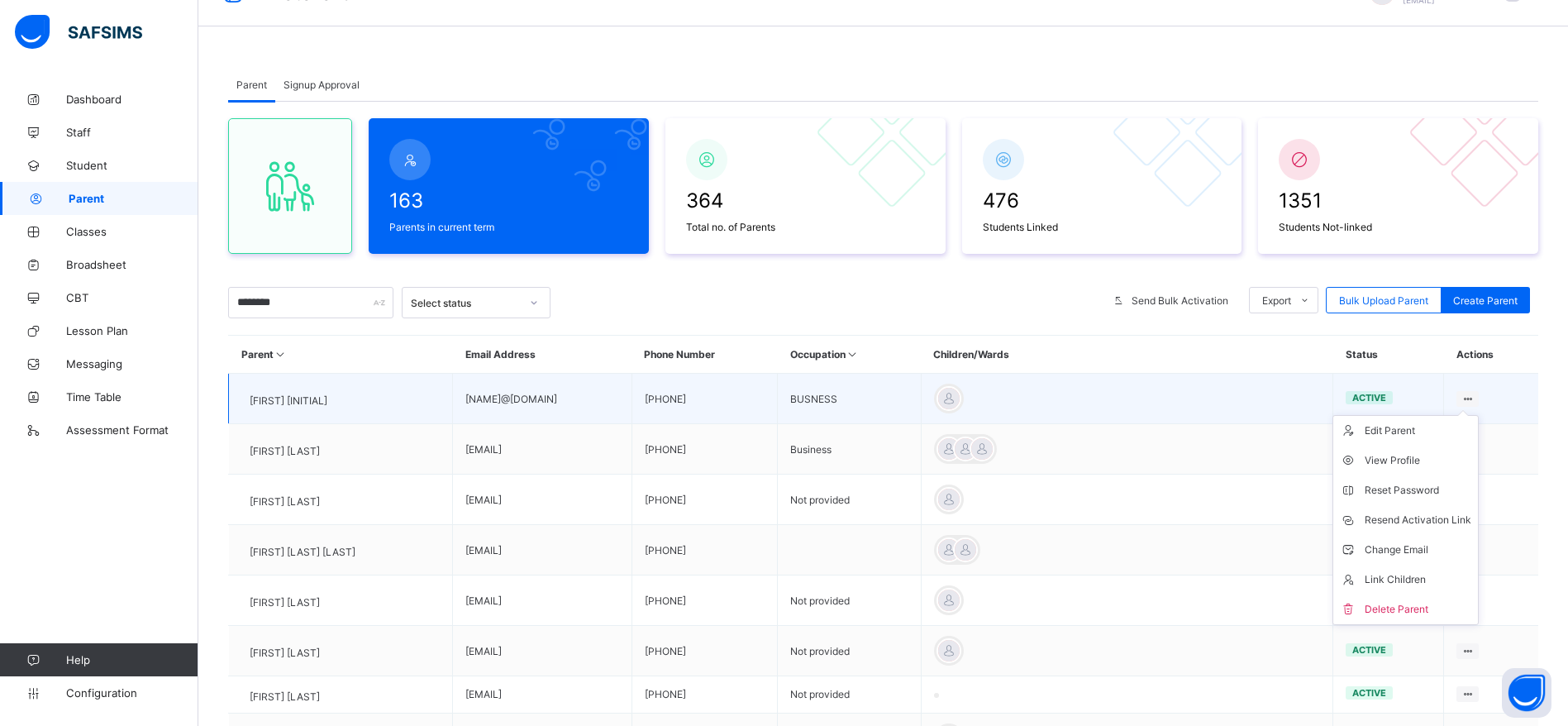 click on "Edit Parent View Profile Reset Password Resend Activation Link Change Email Link Children Delete Parent" at bounding box center (1405, 520) 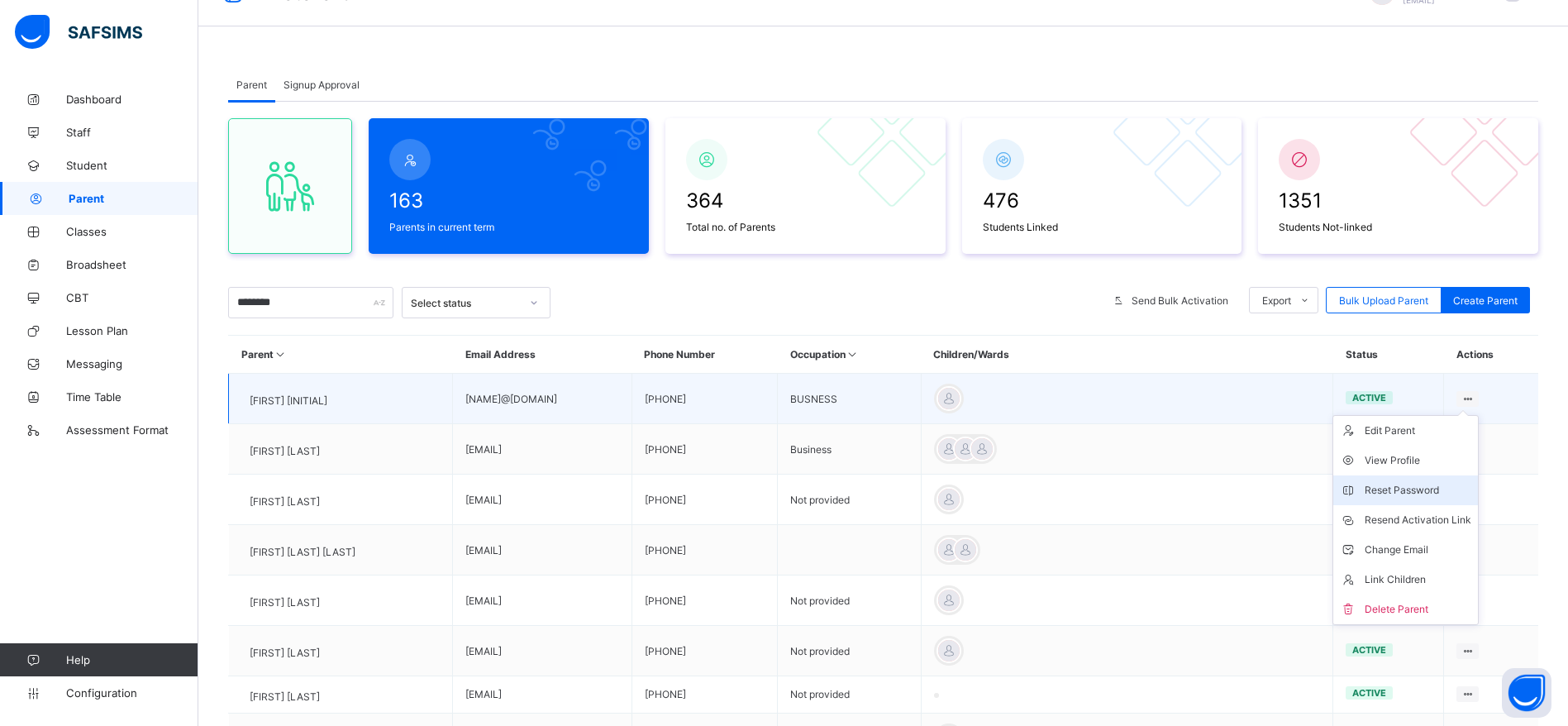 click on "Reset Password" at bounding box center [1418, 490] 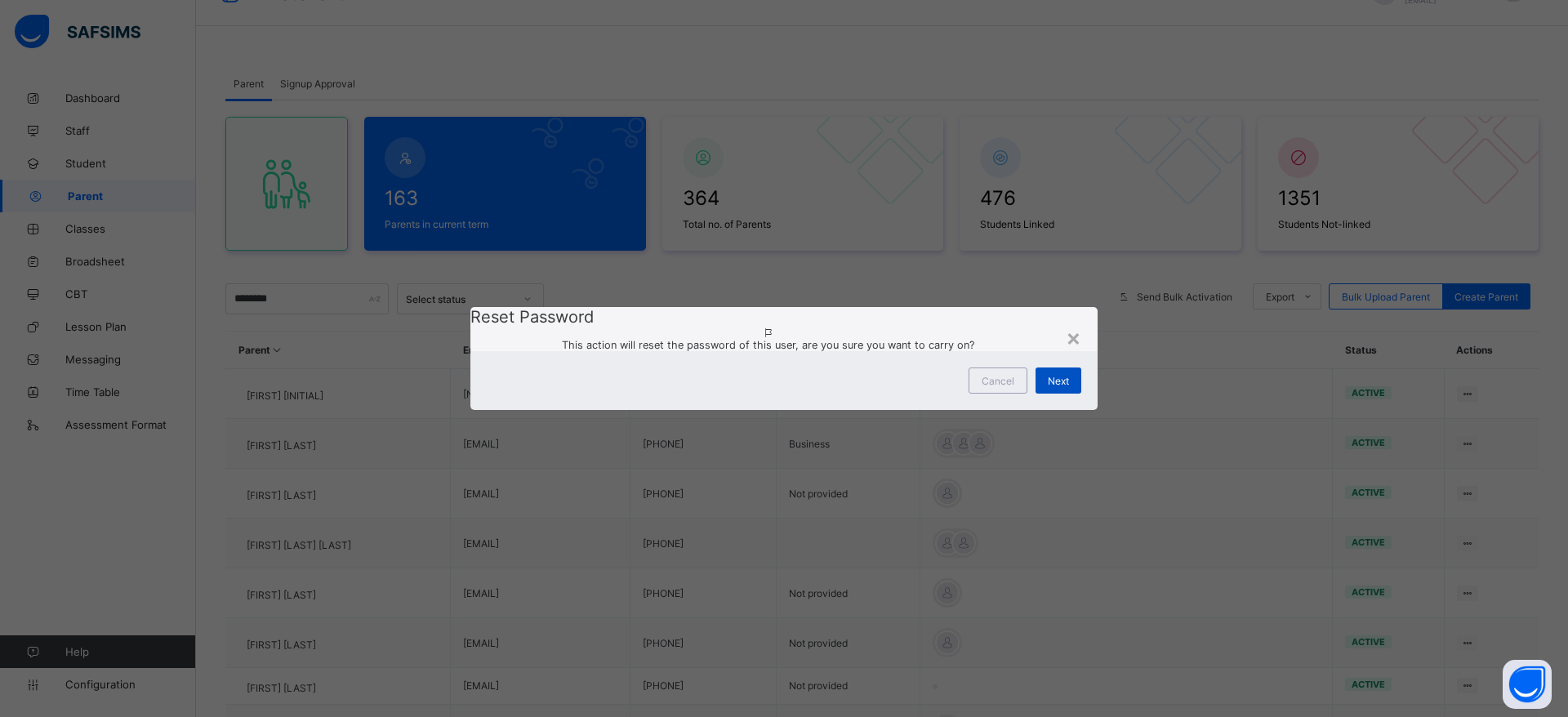 click on "Next" at bounding box center (1058, 381) 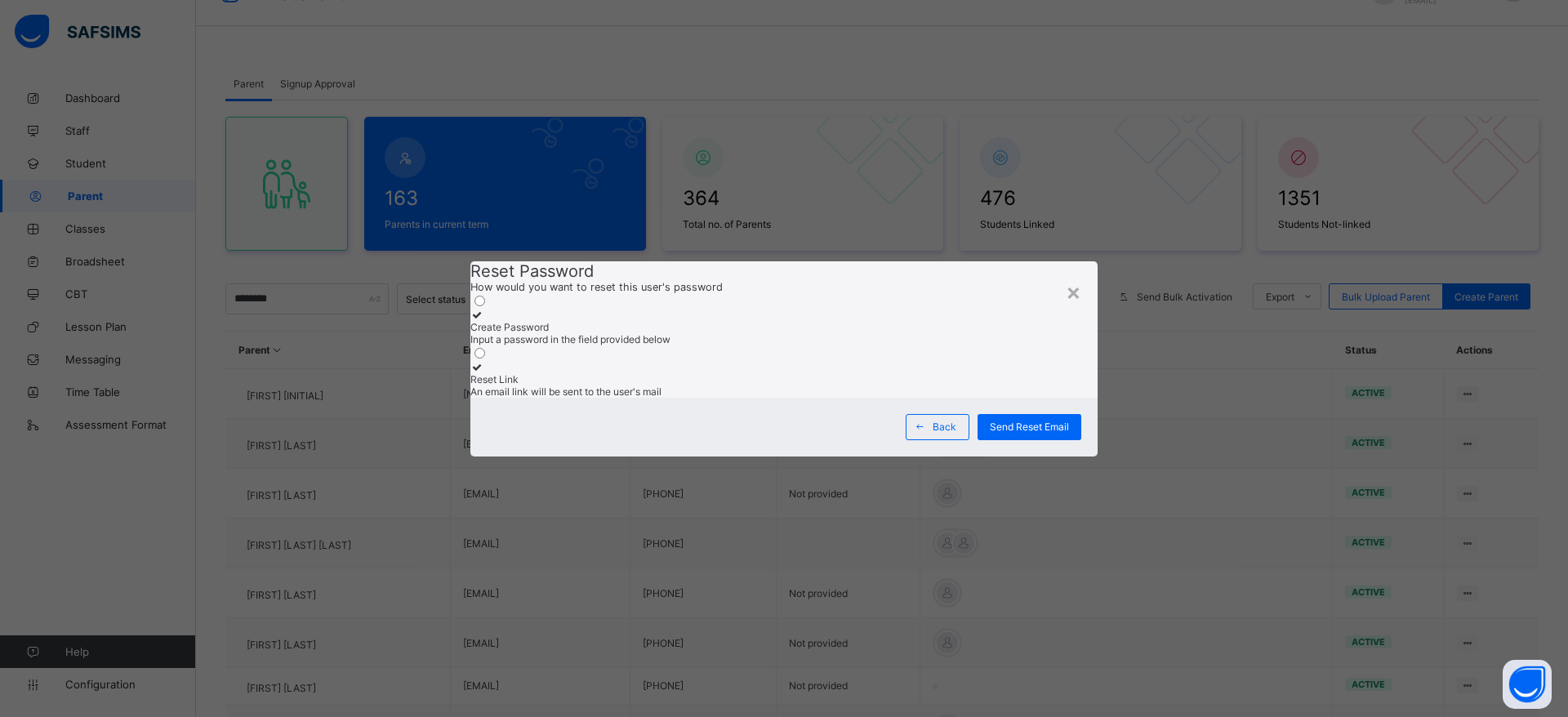 click at bounding box center [477, 314] 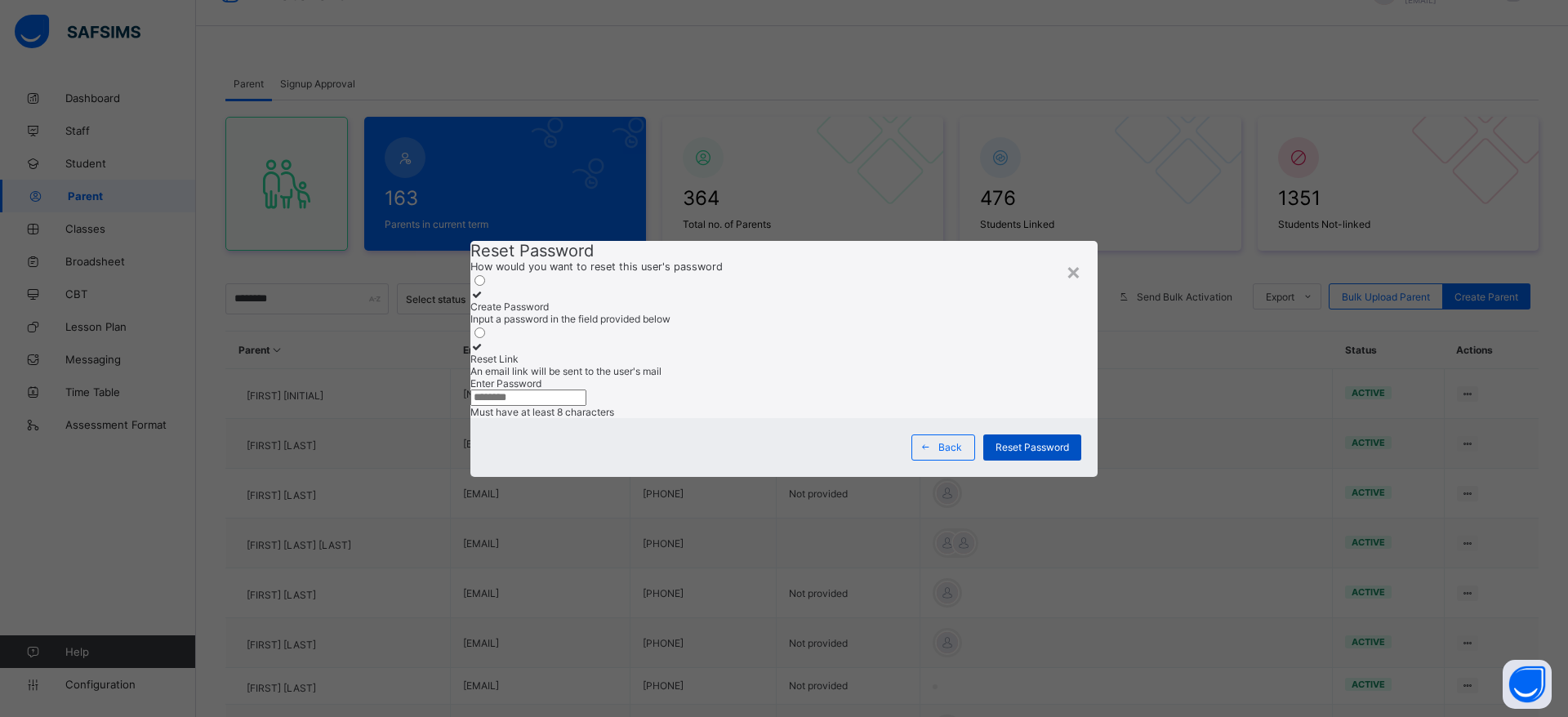 click on "Reset Password" at bounding box center [1032, 447] 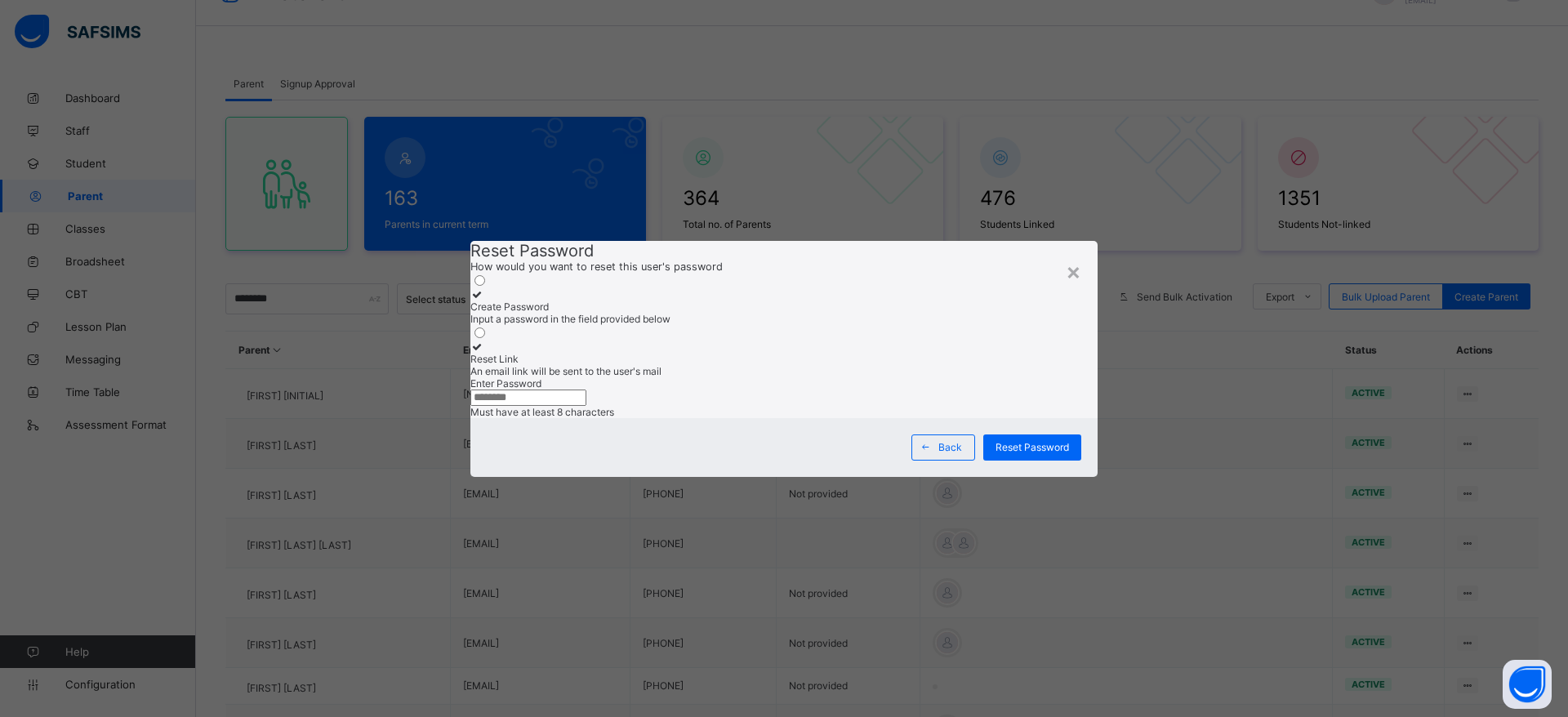 click at bounding box center [528, 398] 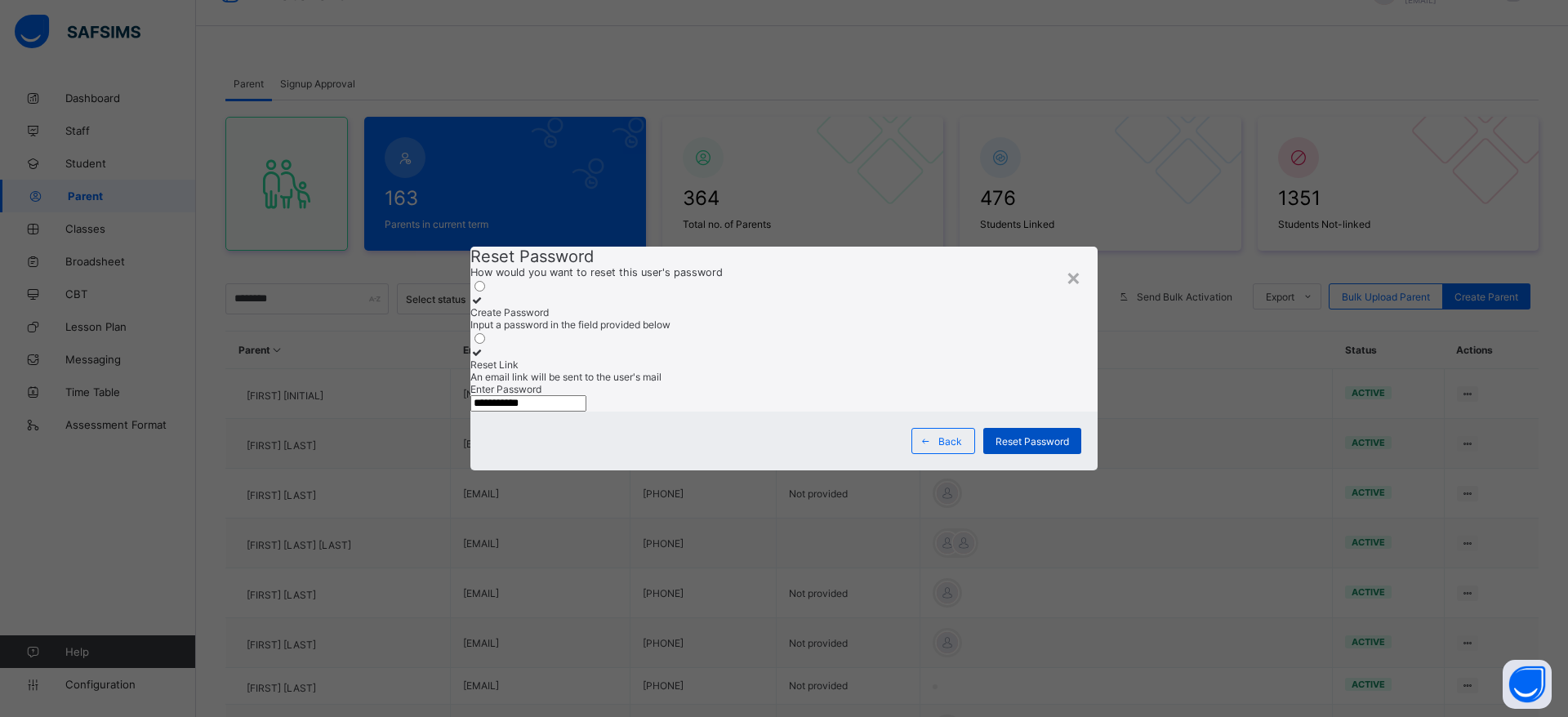 type on "**********" 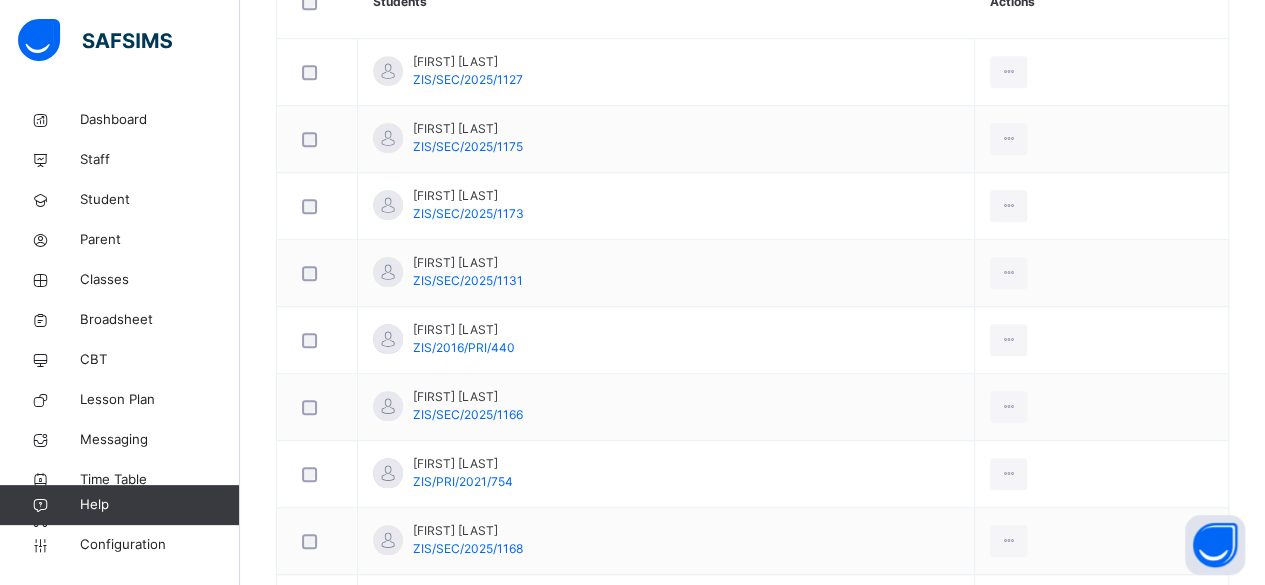 scroll, scrollTop: 617, scrollLeft: 0, axis: vertical 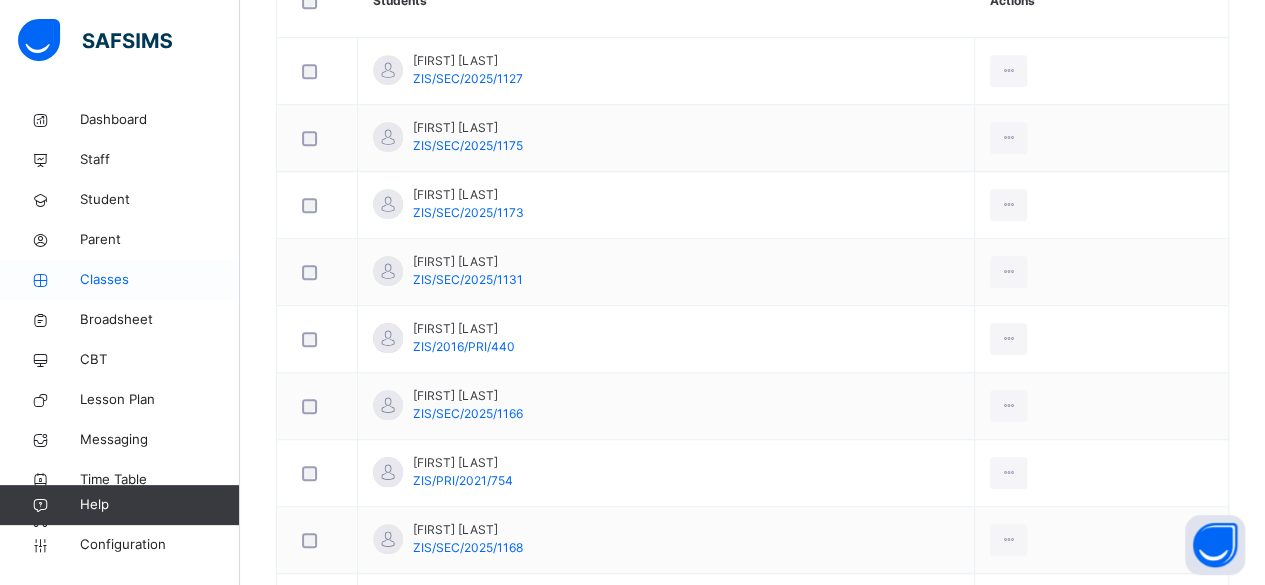 click on "Classes" at bounding box center [160, 280] 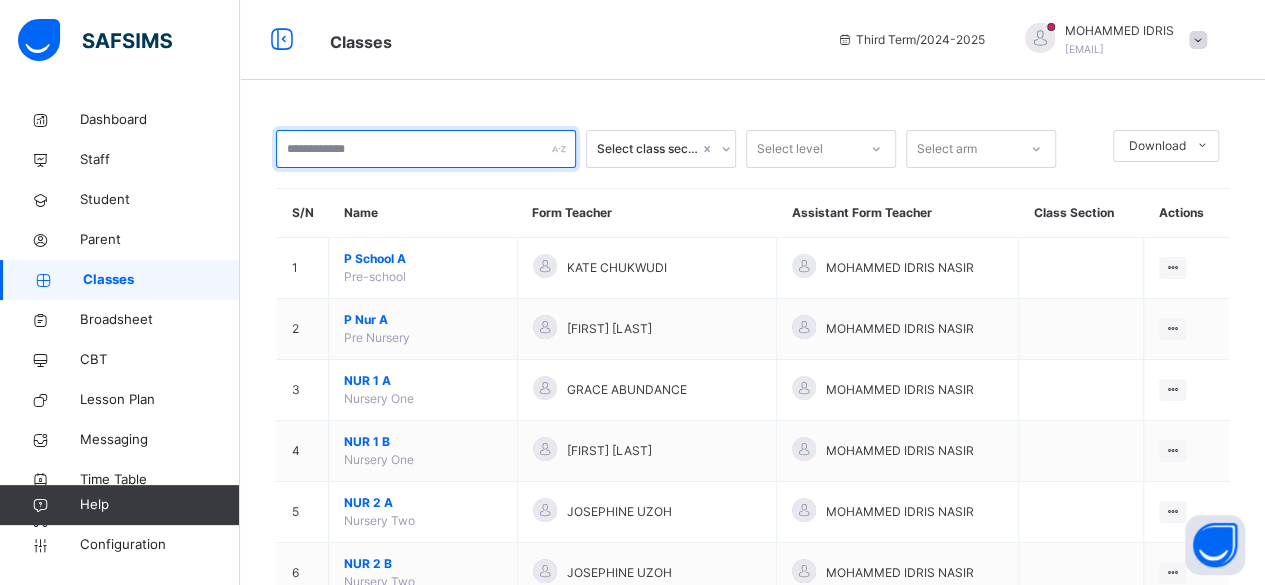click at bounding box center [426, 149] 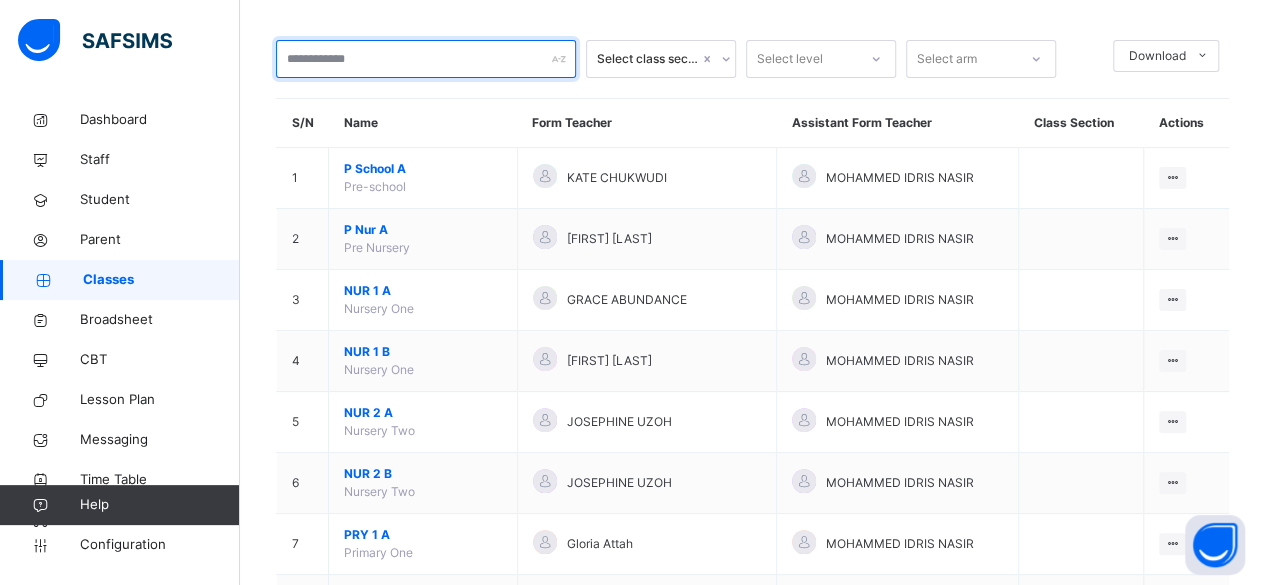 scroll, scrollTop: 83, scrollLeft: 0, axis: vertical 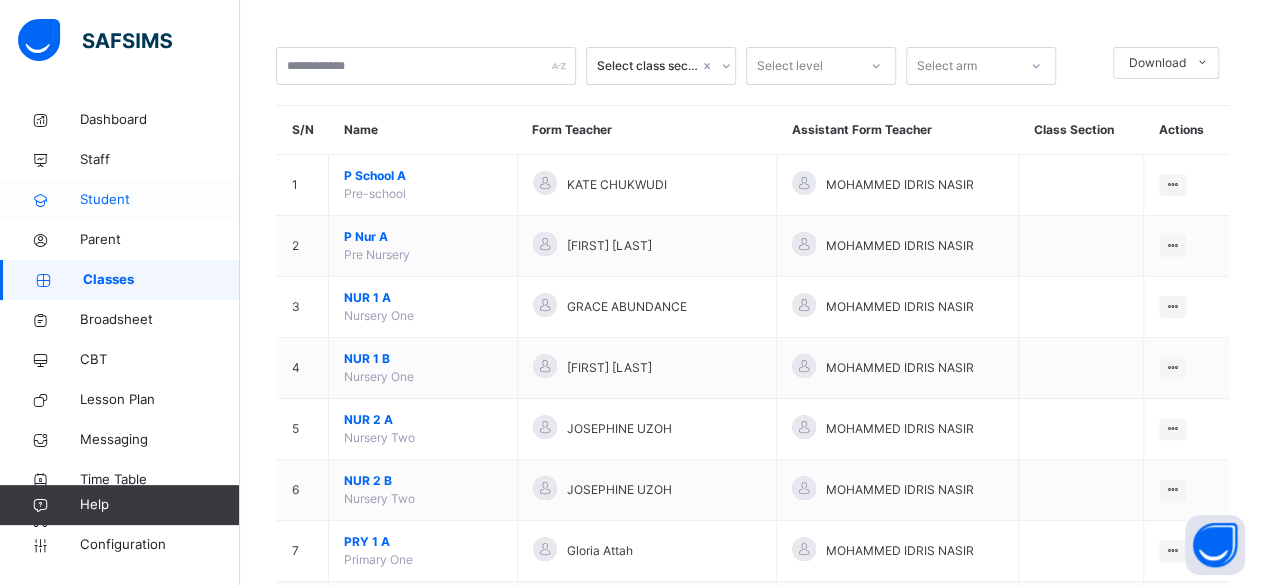 click on "Student" at bounding box center (160, 200) 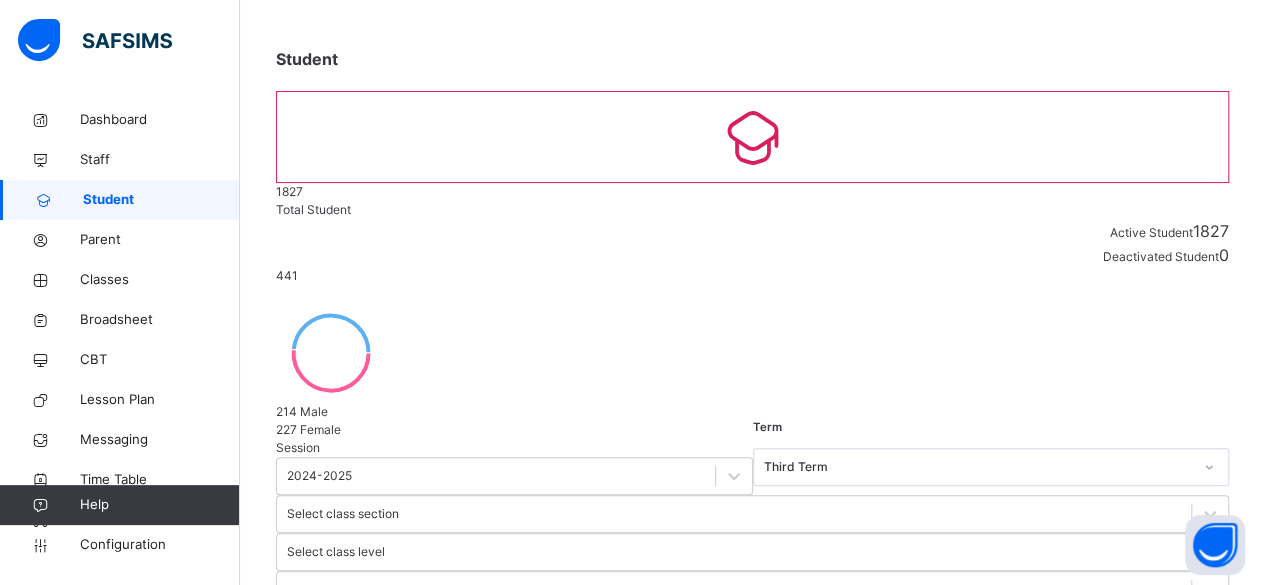 click at bounding box center (426, 657) 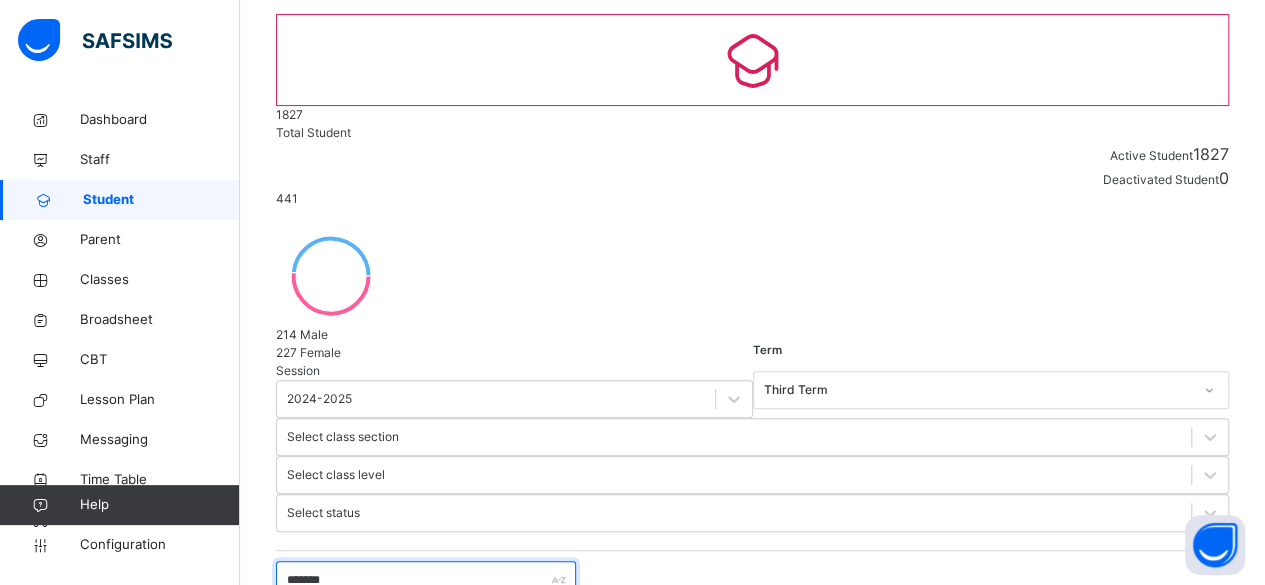 scroll, scrollTop: 180, scrollLeft: 0, axis: vertical 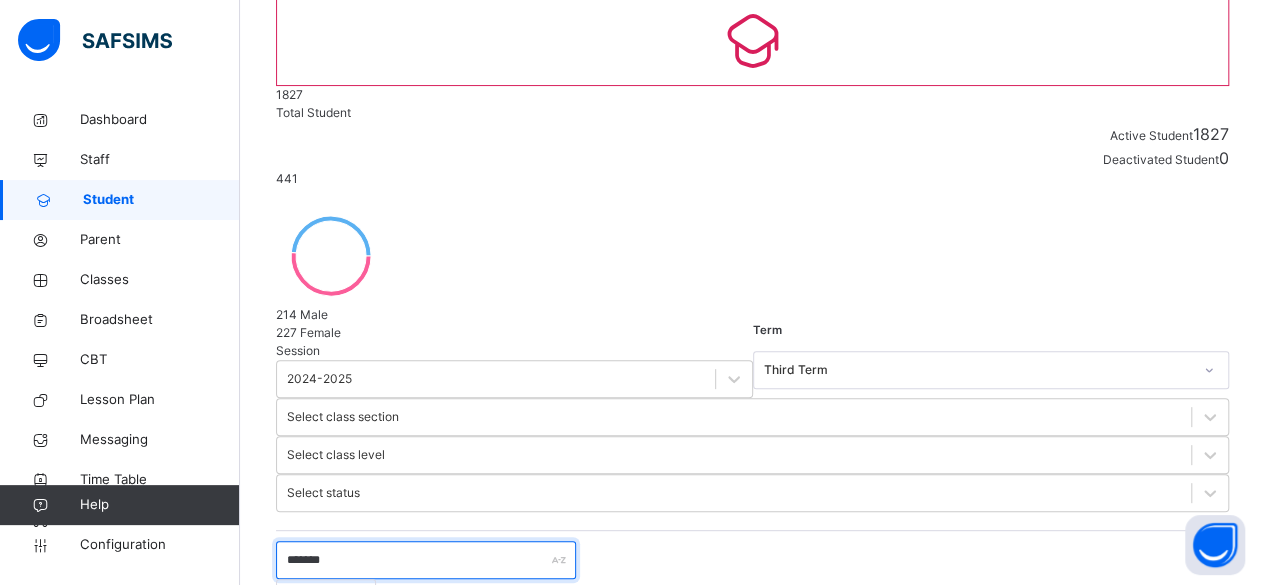 type on "*******" 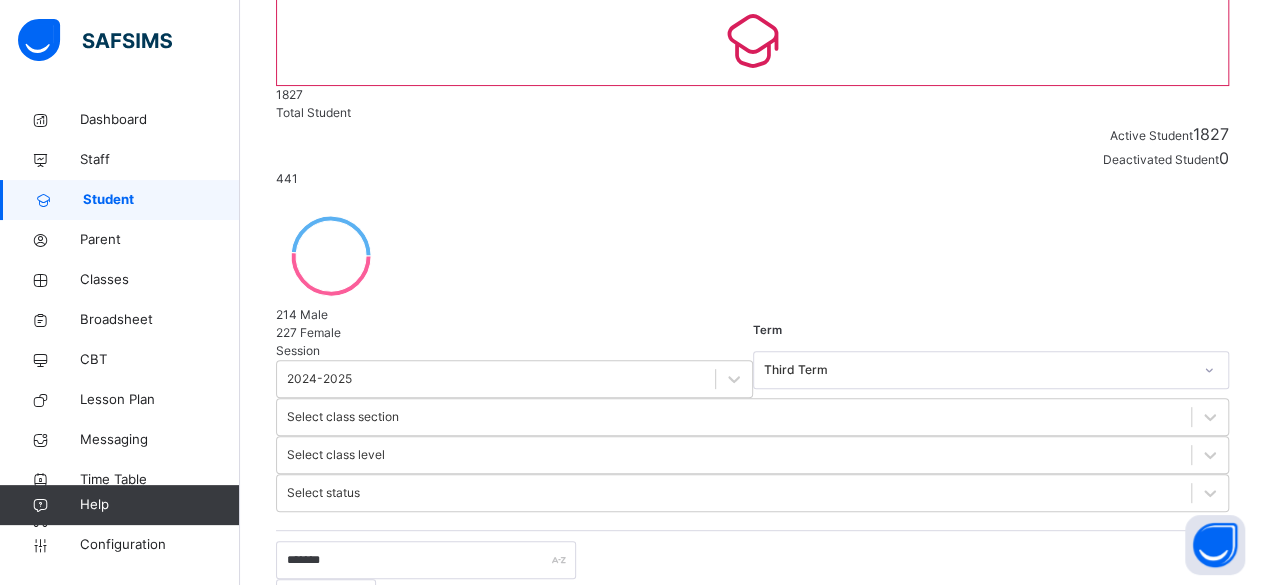 click at bounding box center (1182, 803) 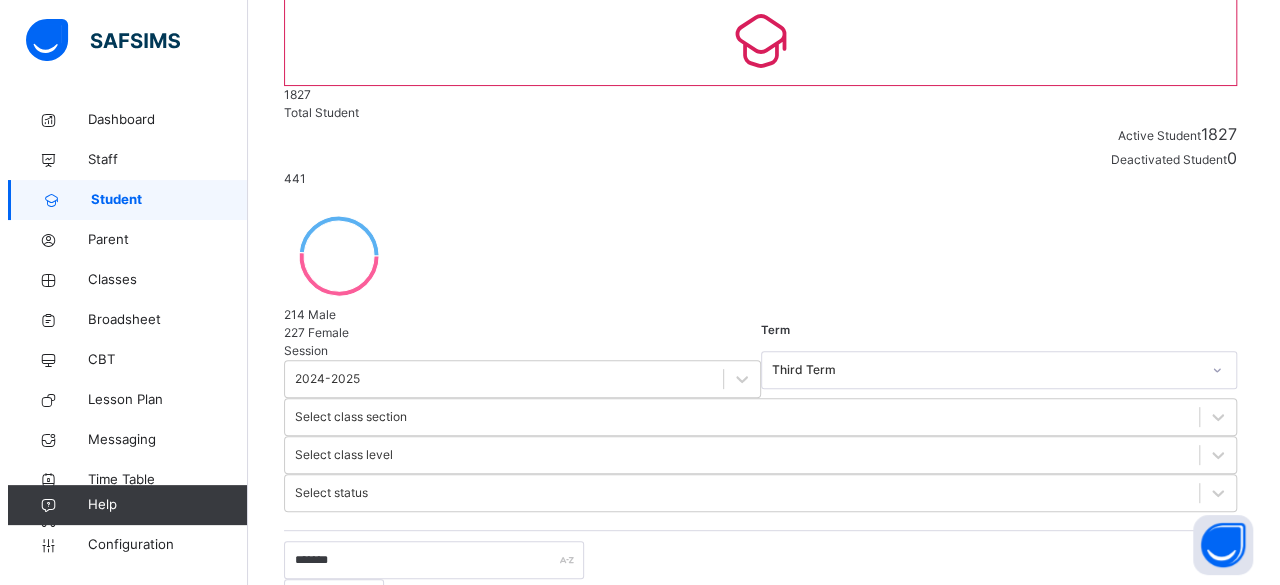scroll, scrollTop: 854, scrollLeft: 0, axis: vertical 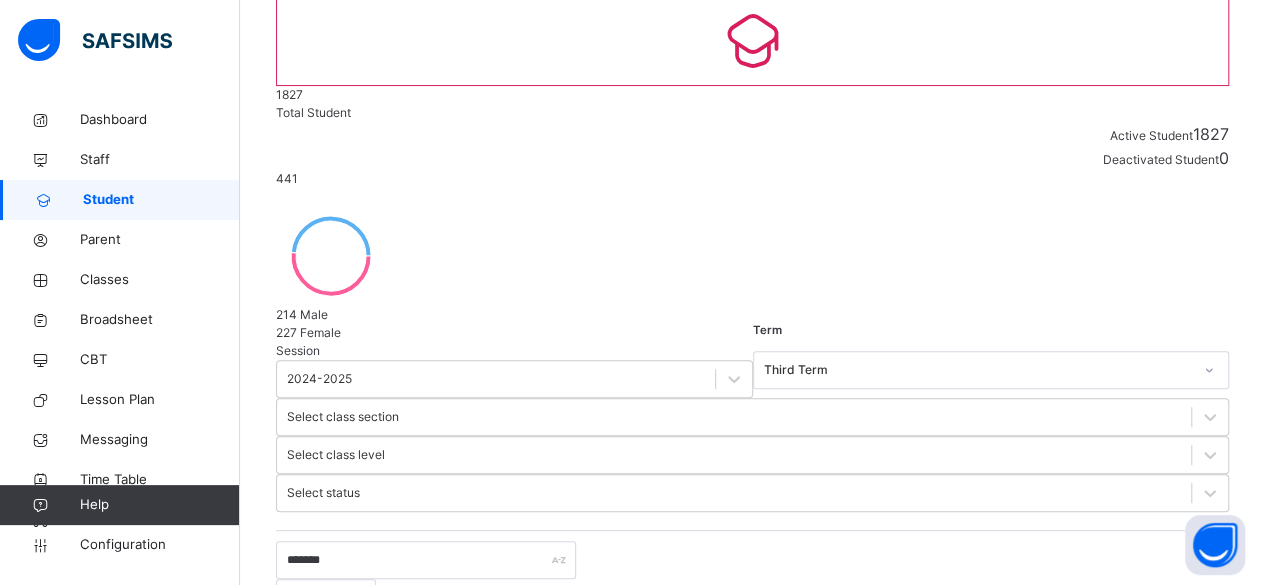 click on "Next" at bounding box center (319, 2461) 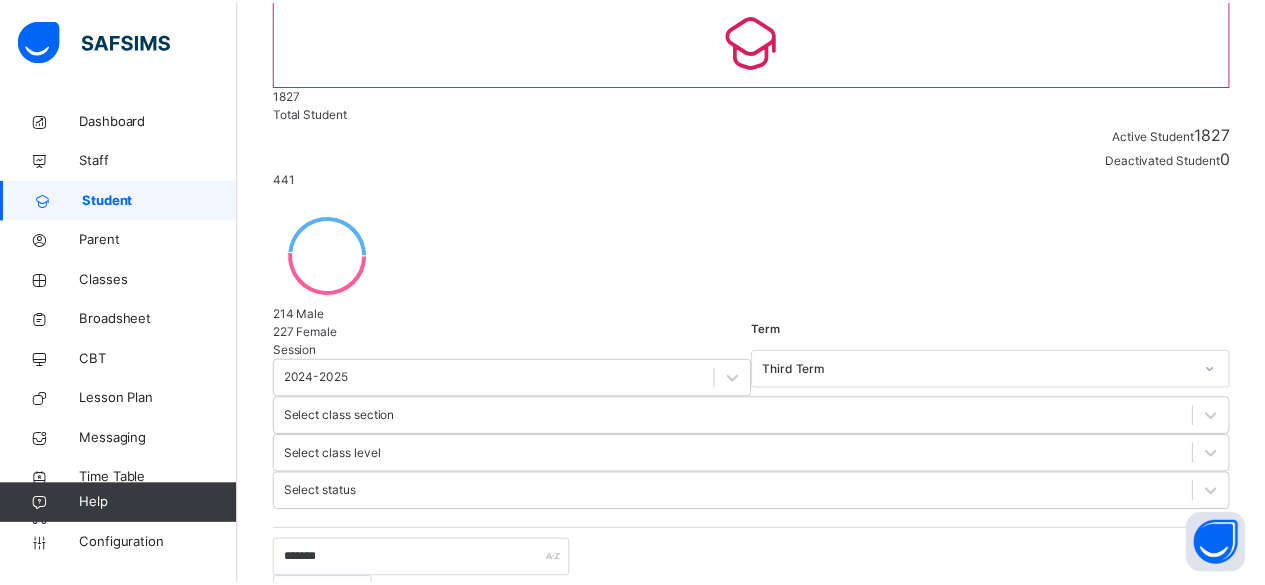 scroll, scrollTop: 513, scrollLeft: 0, axis: vertical 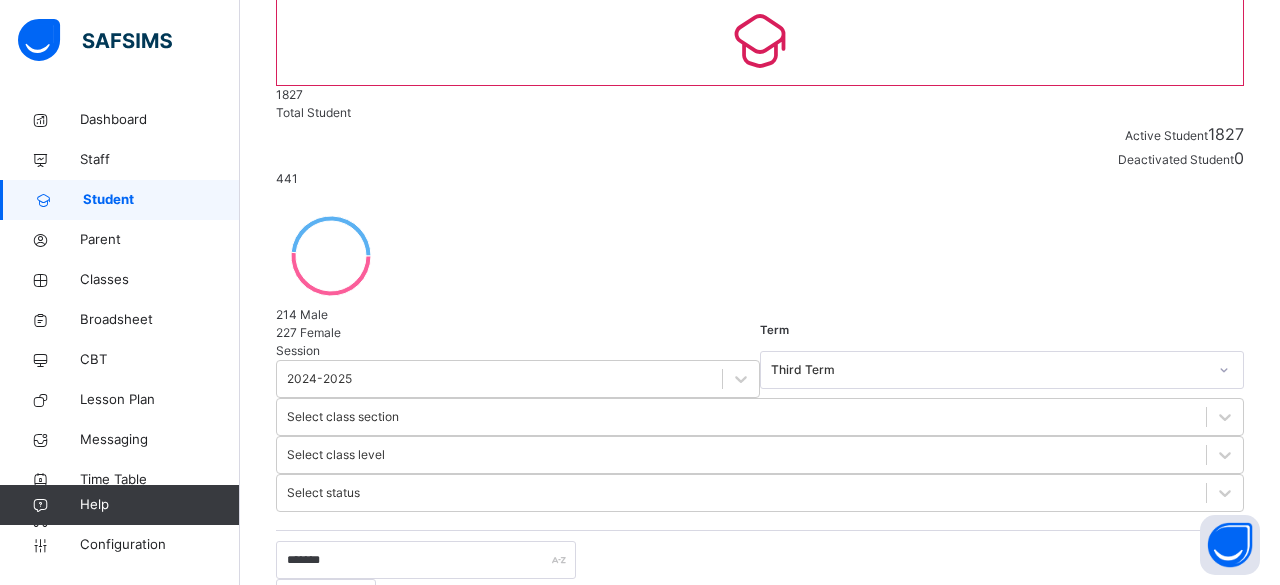 click on "Finish" at bounding box center (292, 3316) 